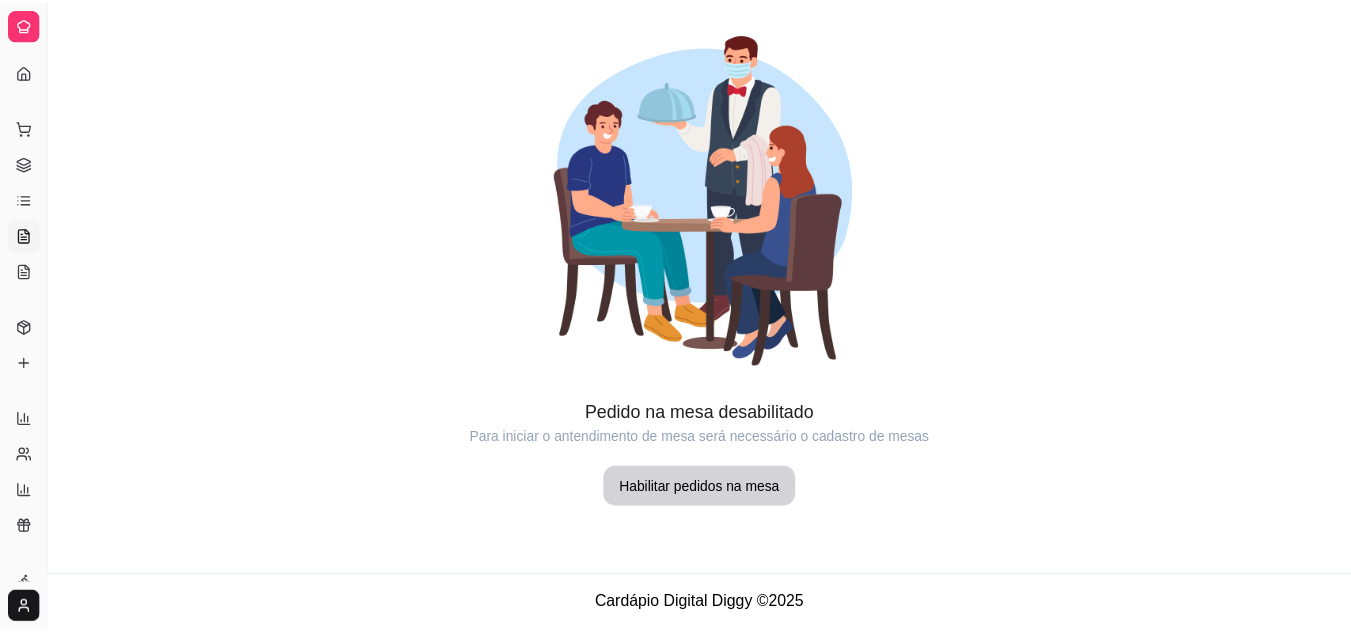 scroll, scrollTop: 0, scrollLeft: 0, axis: both 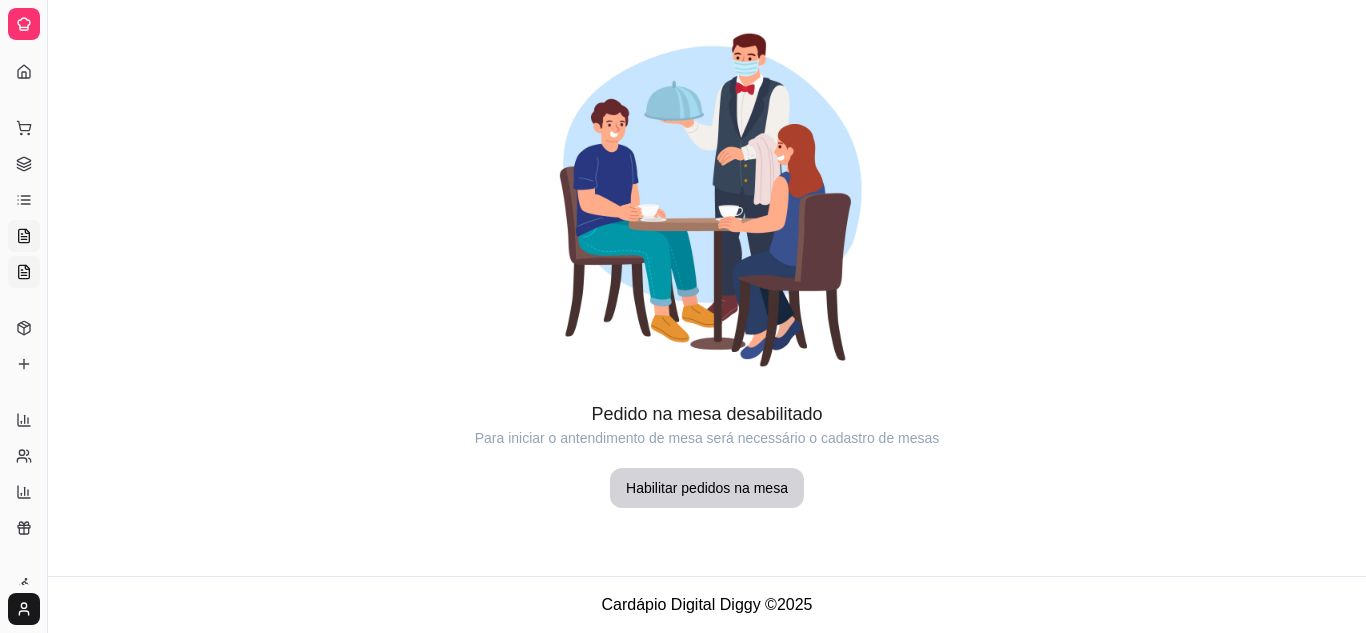 click 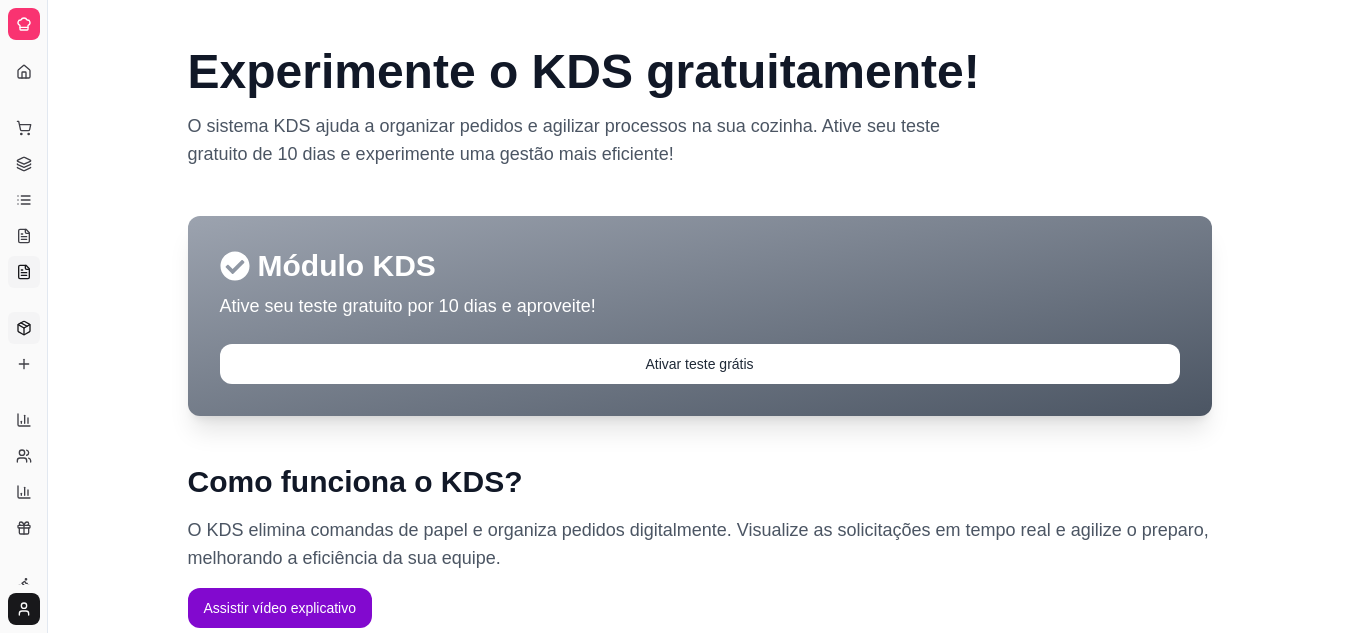 click 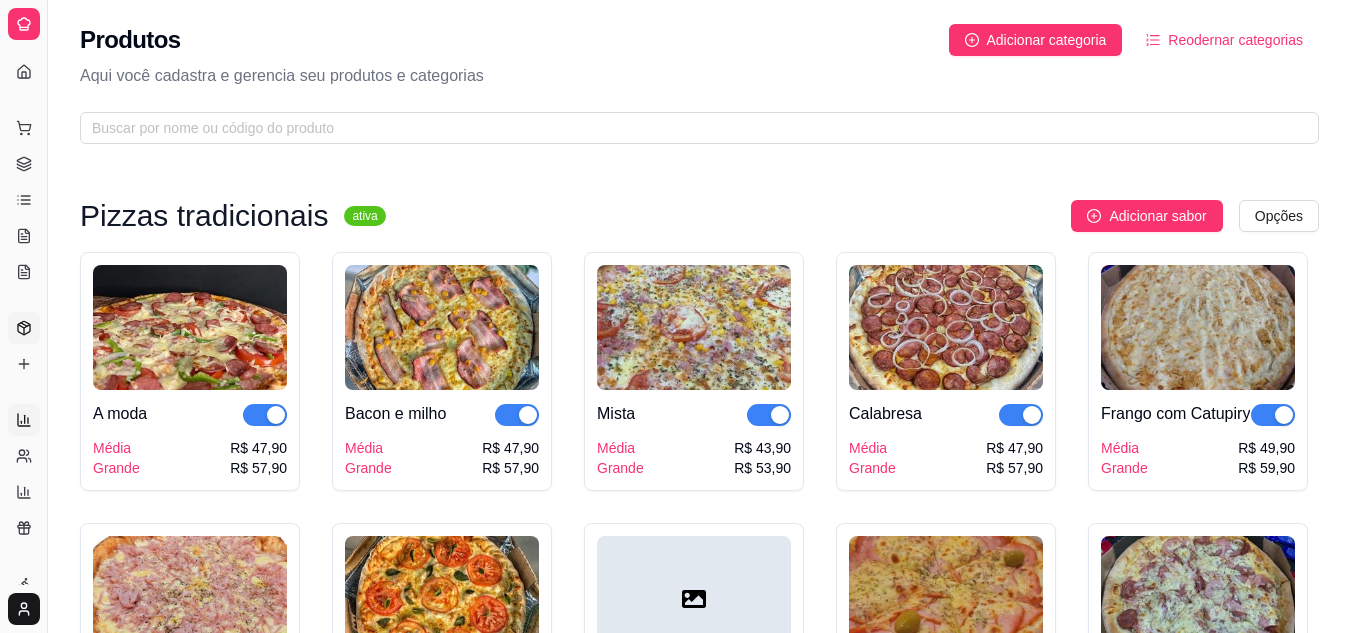 click 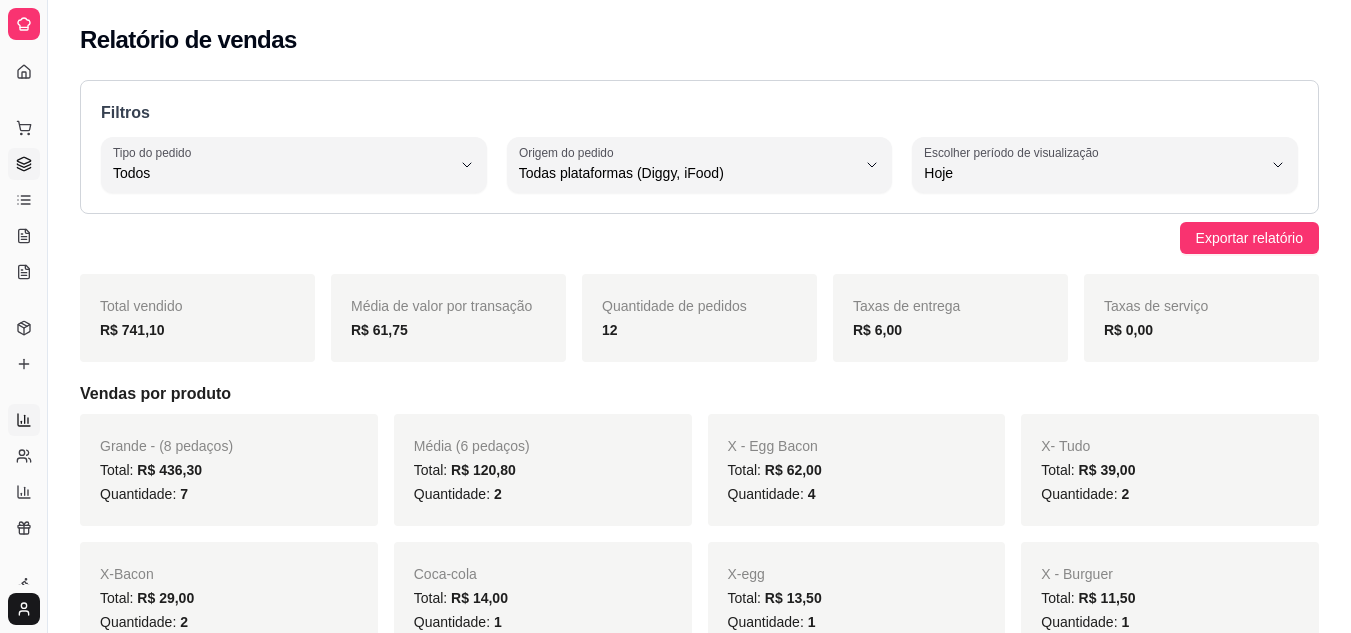 click 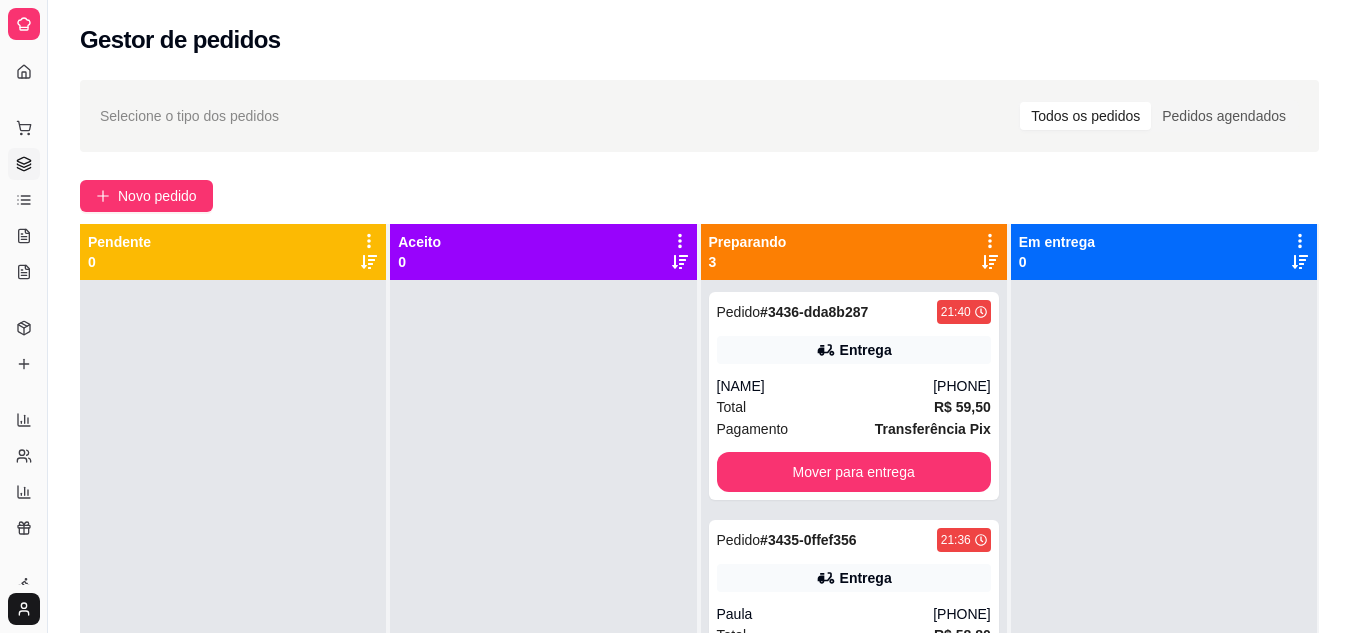 scroll, scrollTop: 71, scrollLeft: 0, axis: vertical 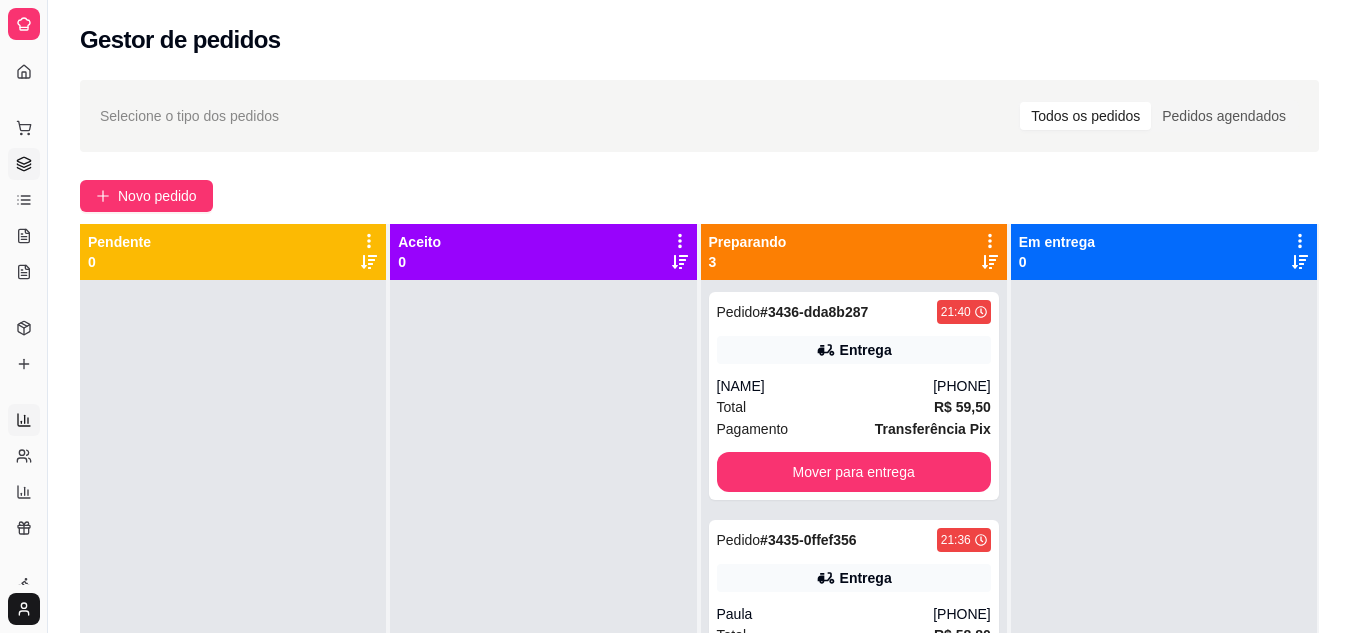 click 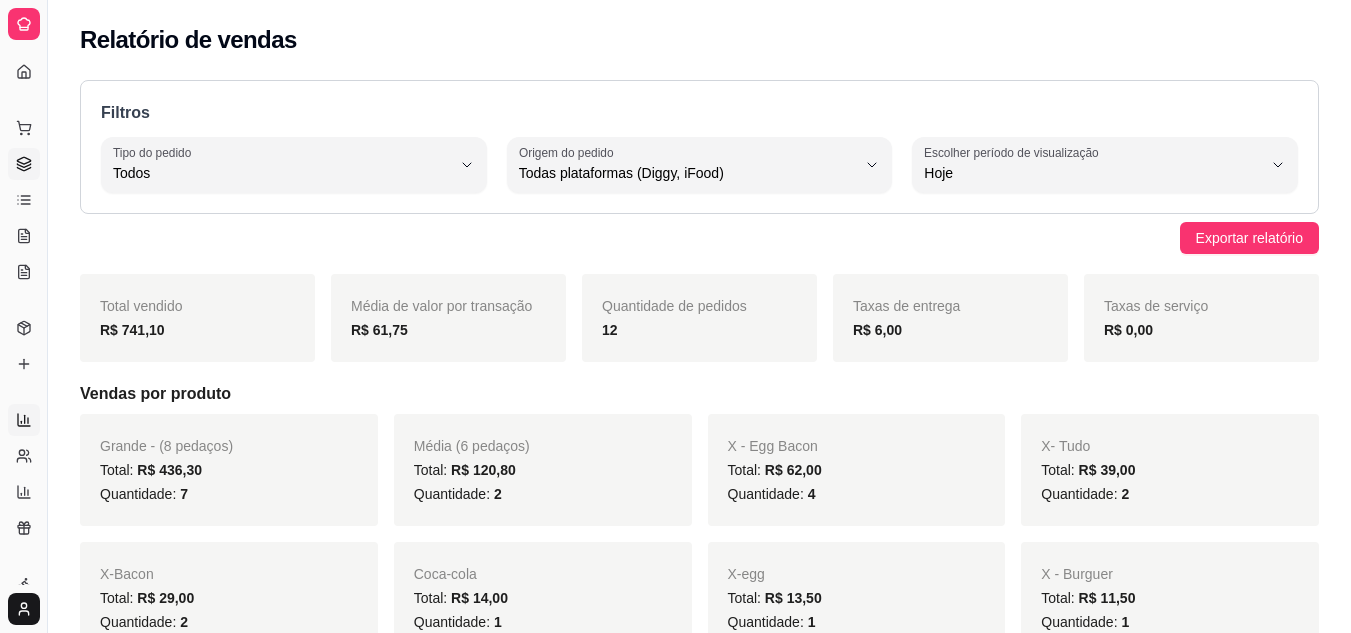 click 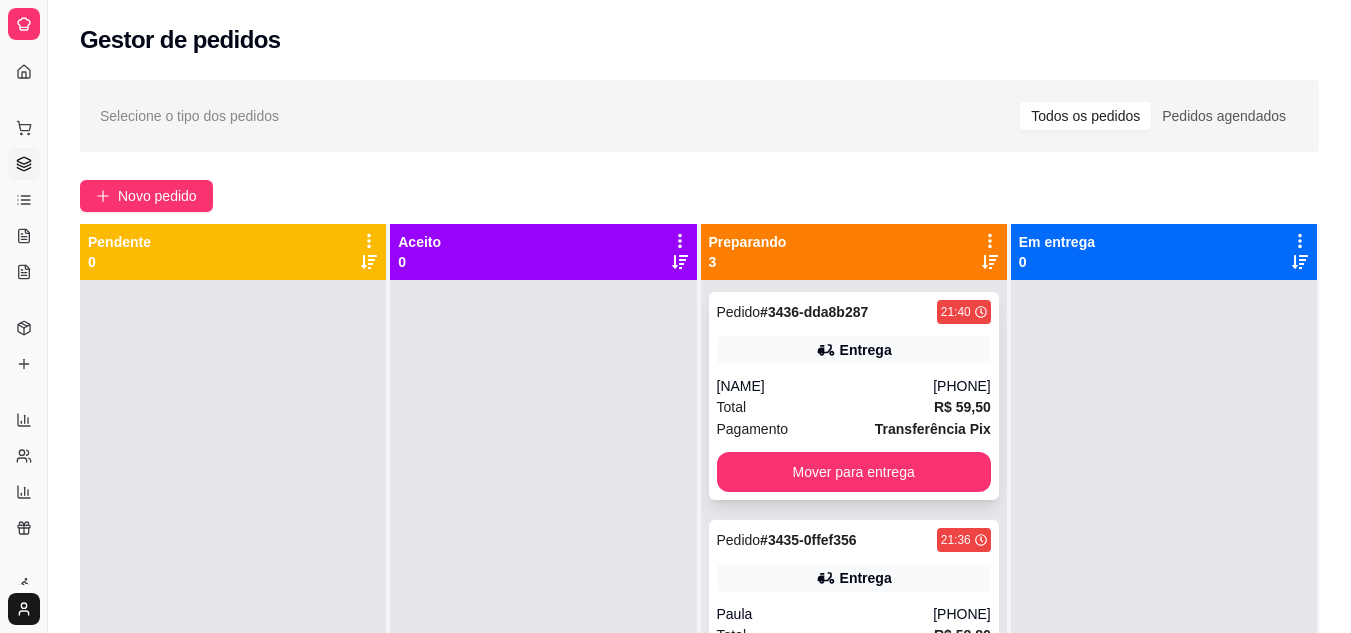 scroll, scrollTop: 71, scrollLeft: 0, axis: vertical 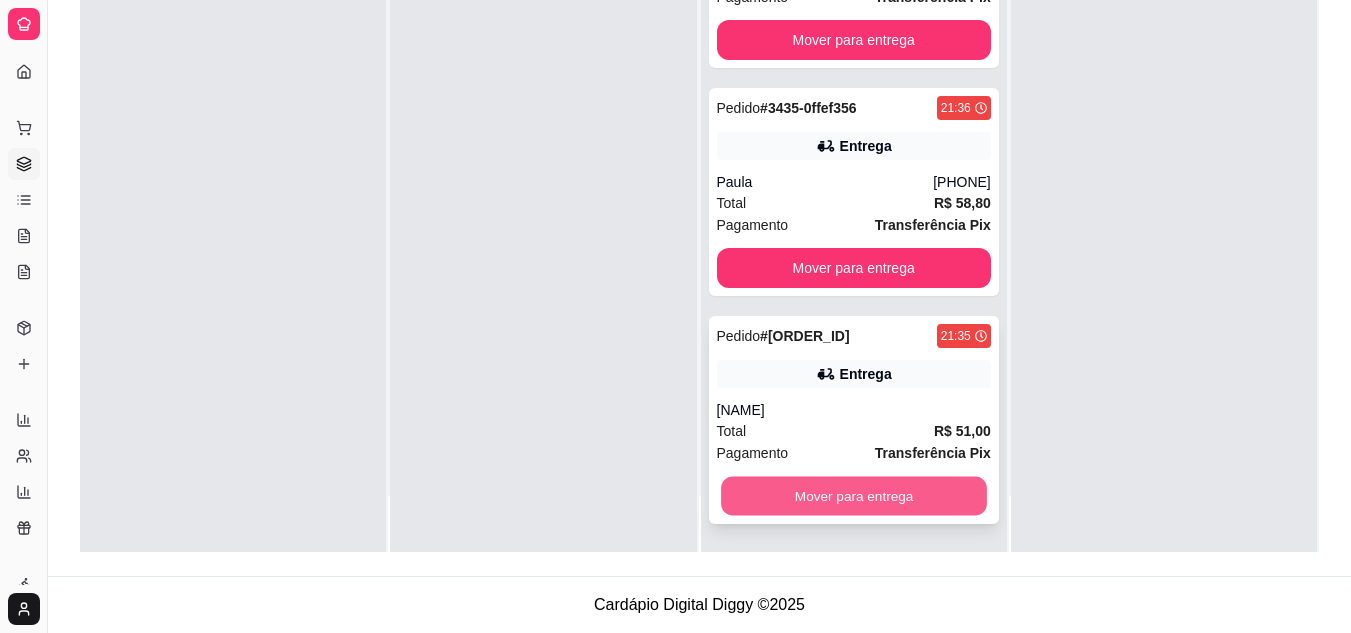 click on "Mover para entrega" at bounding box center [854, 496] 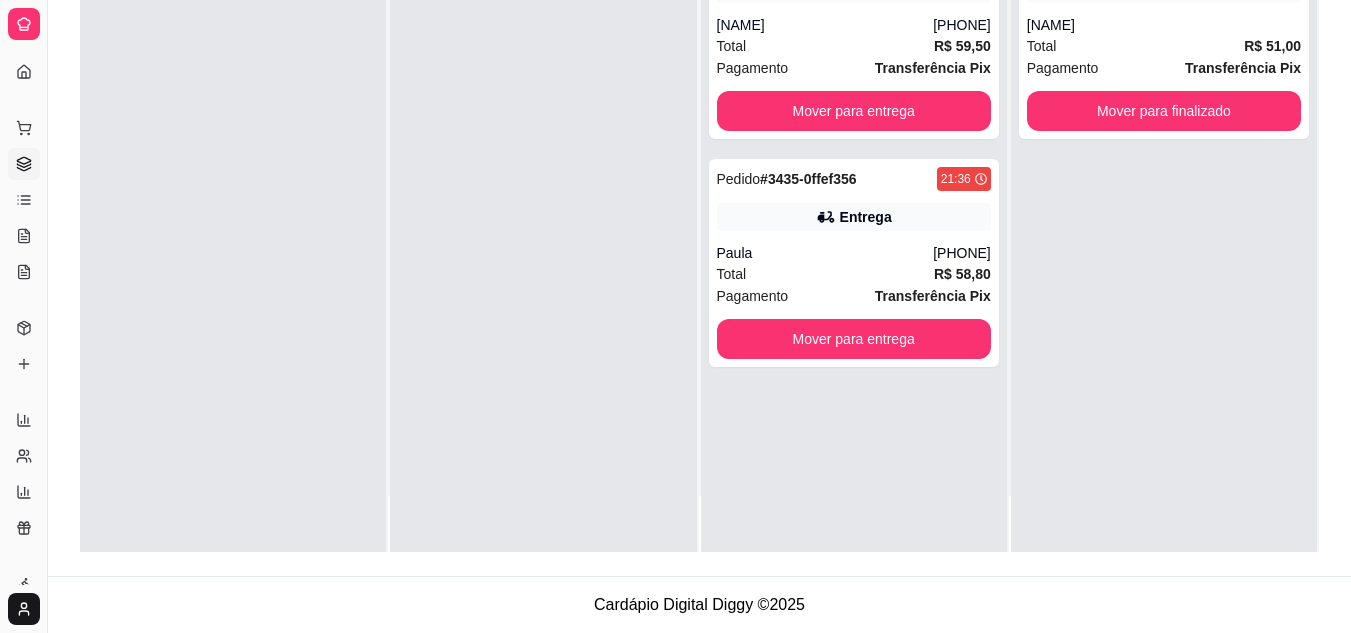 scroll, scrollTop: 0, scrollLeft: 0, axis: both 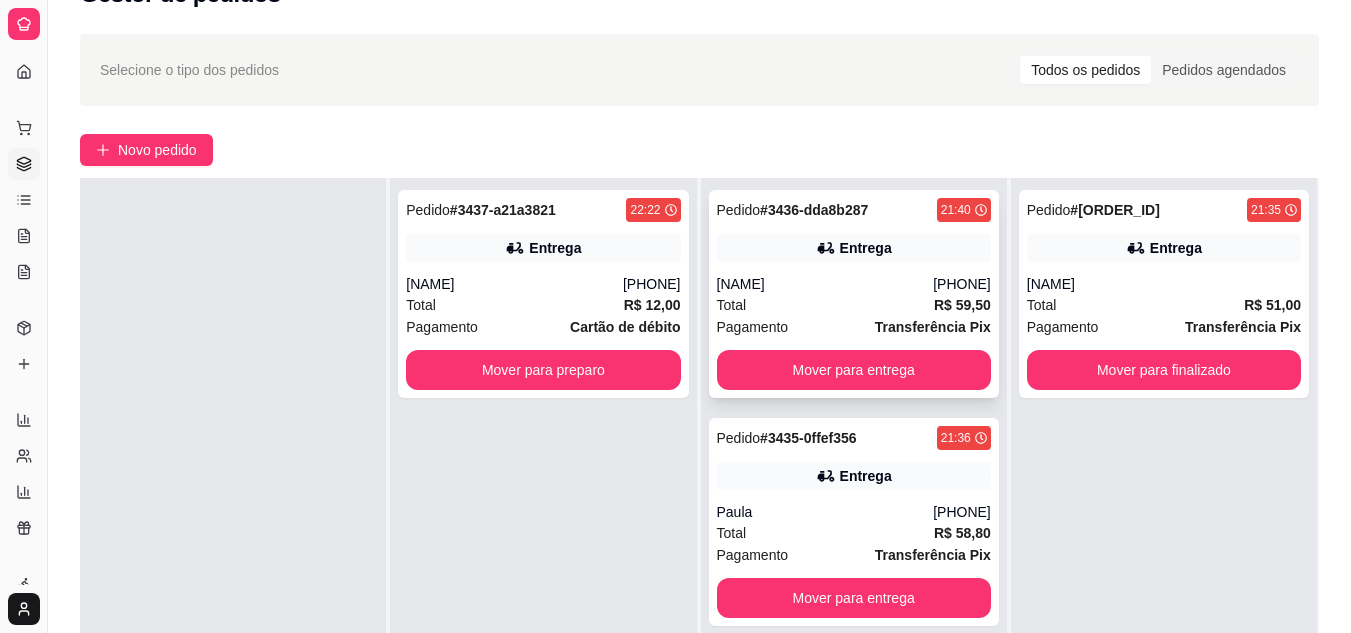 click on "Total R$ 59,50" at bounding box center [854, 305] 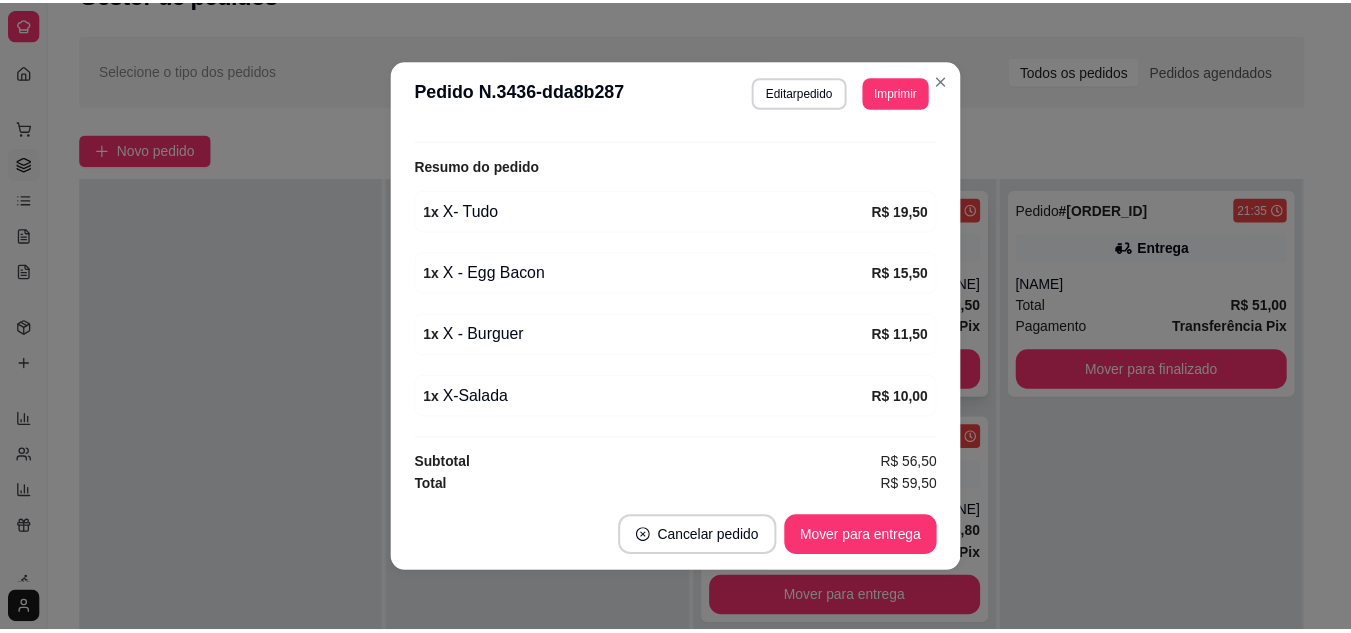 scroll, scrollTop: 602, scrollLeft: 0, axis: vertical 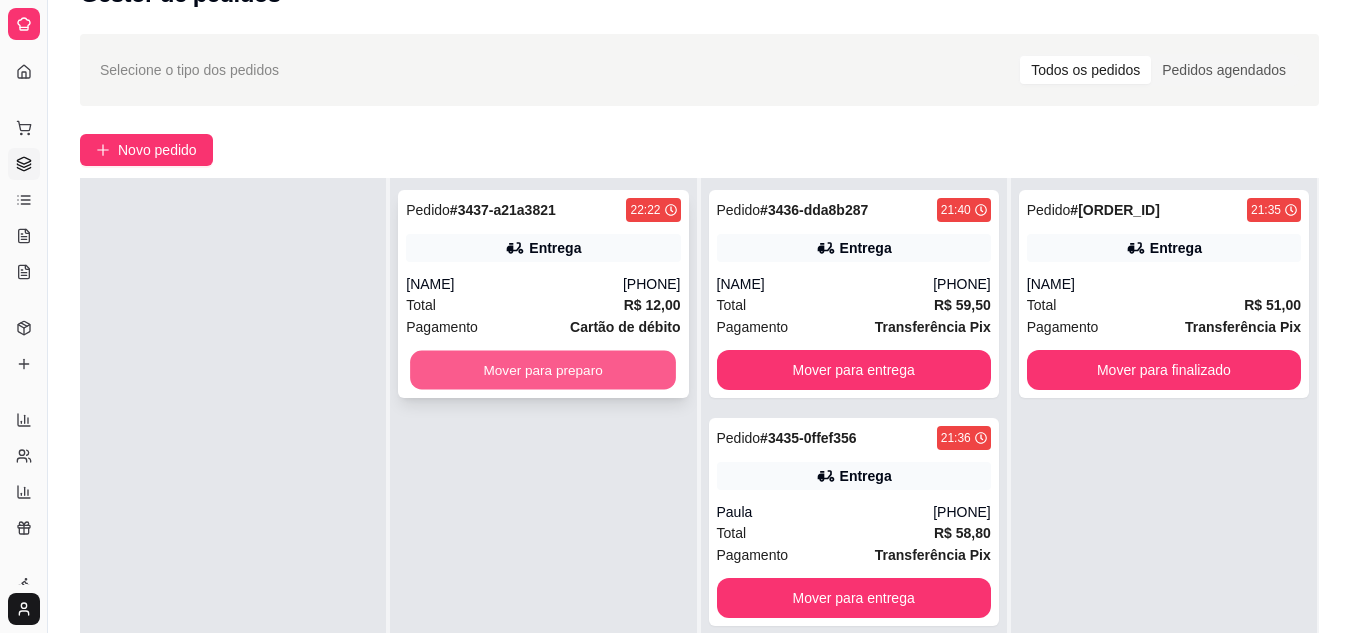 click on "Mover para preparo" at bounding box center (543, 370) 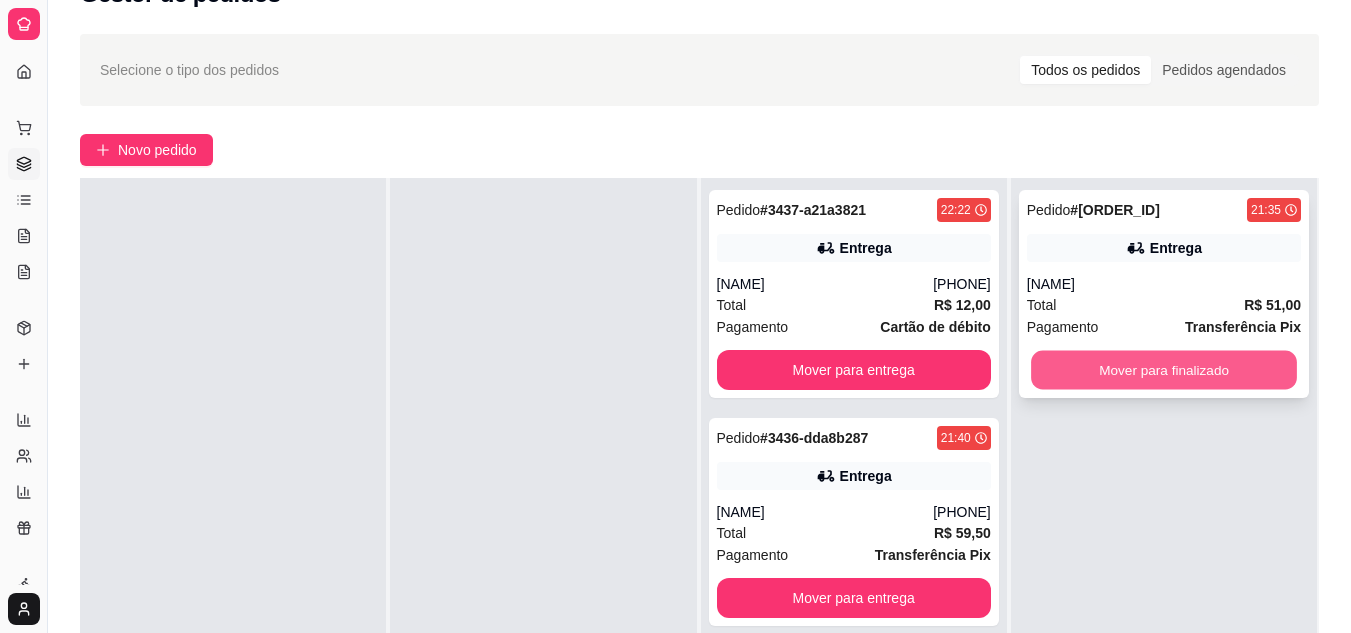 click on "Mover para finalizado" at bounding box center [1164, 370] 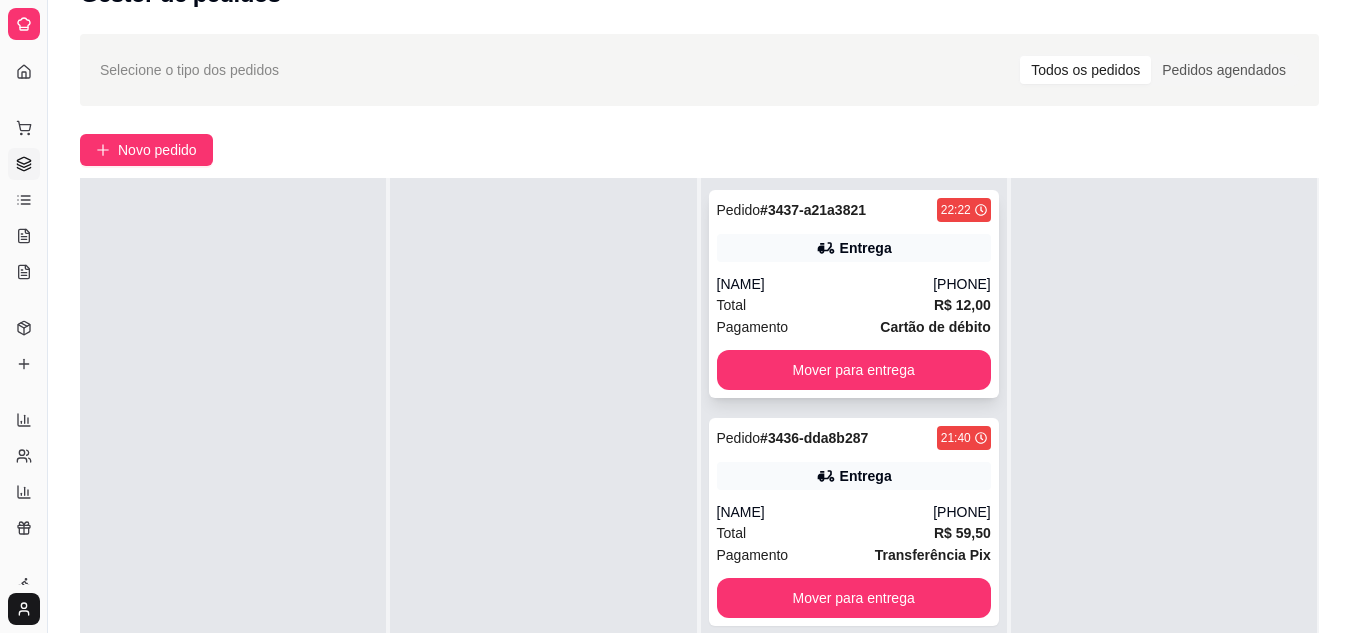 scroll, scrollTop: 71, scrollLeft: 0, axis: vertical 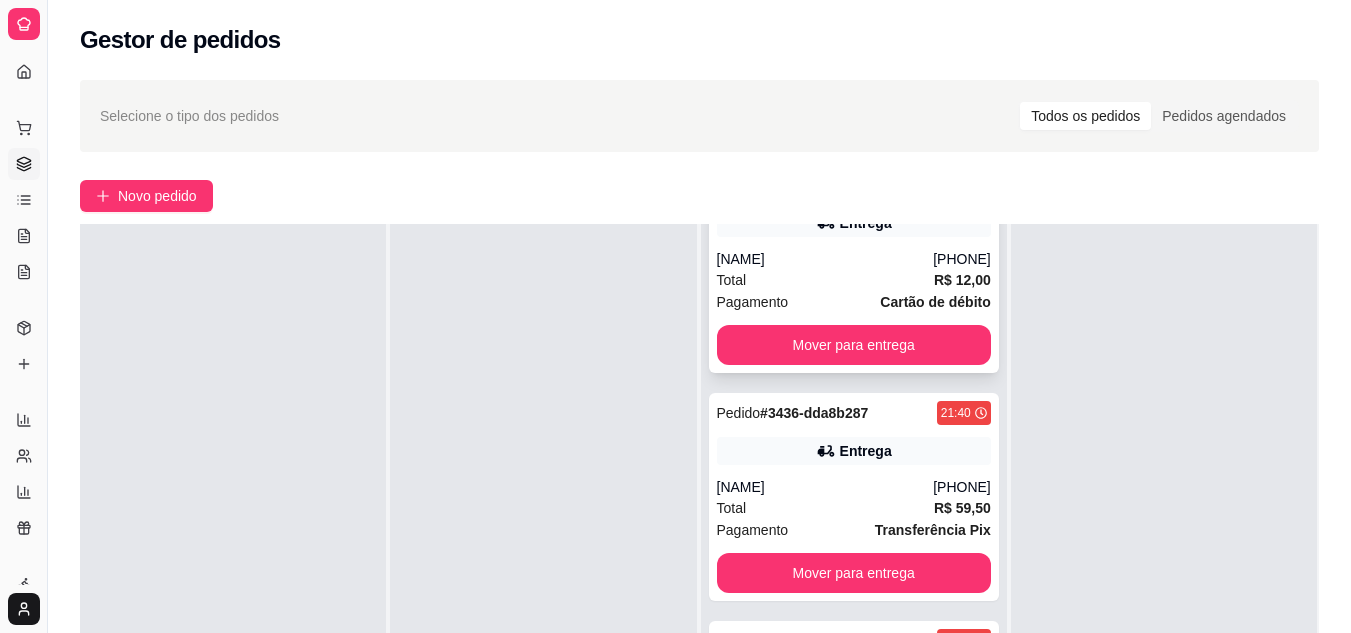 click on "[NAME]" at bounding box center (825, 259) 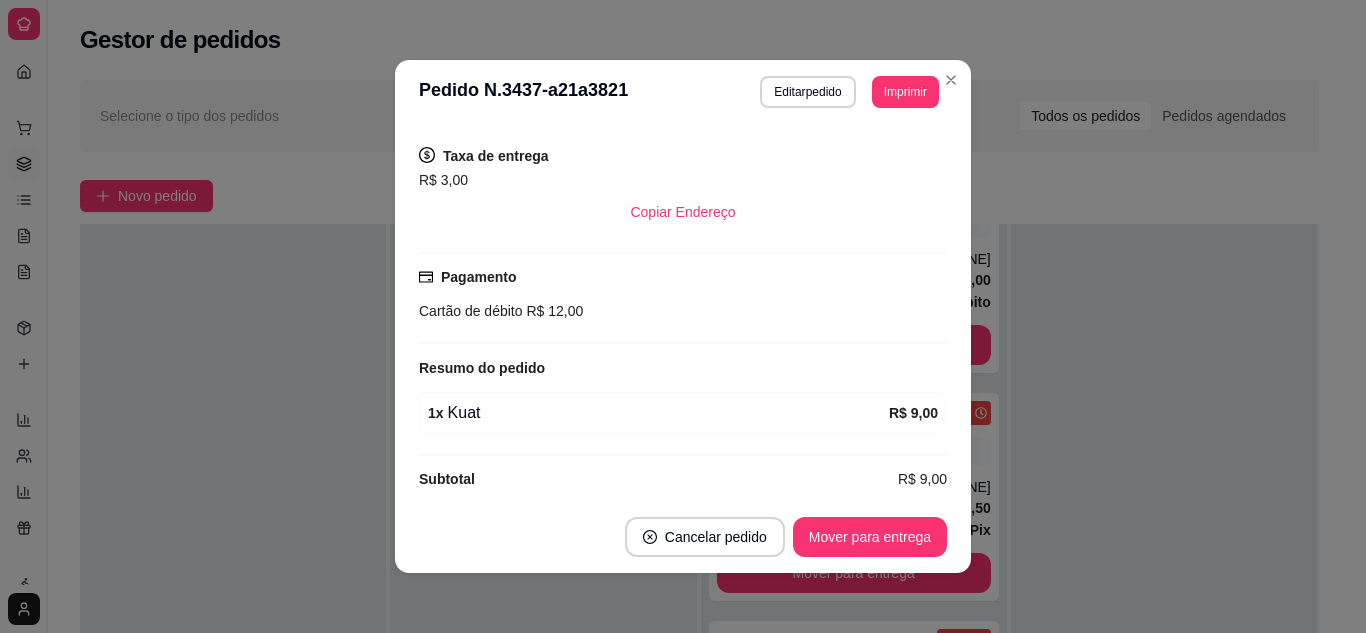 scroll, scrollTop: 416, scrollLeft: 0, axis: vertical 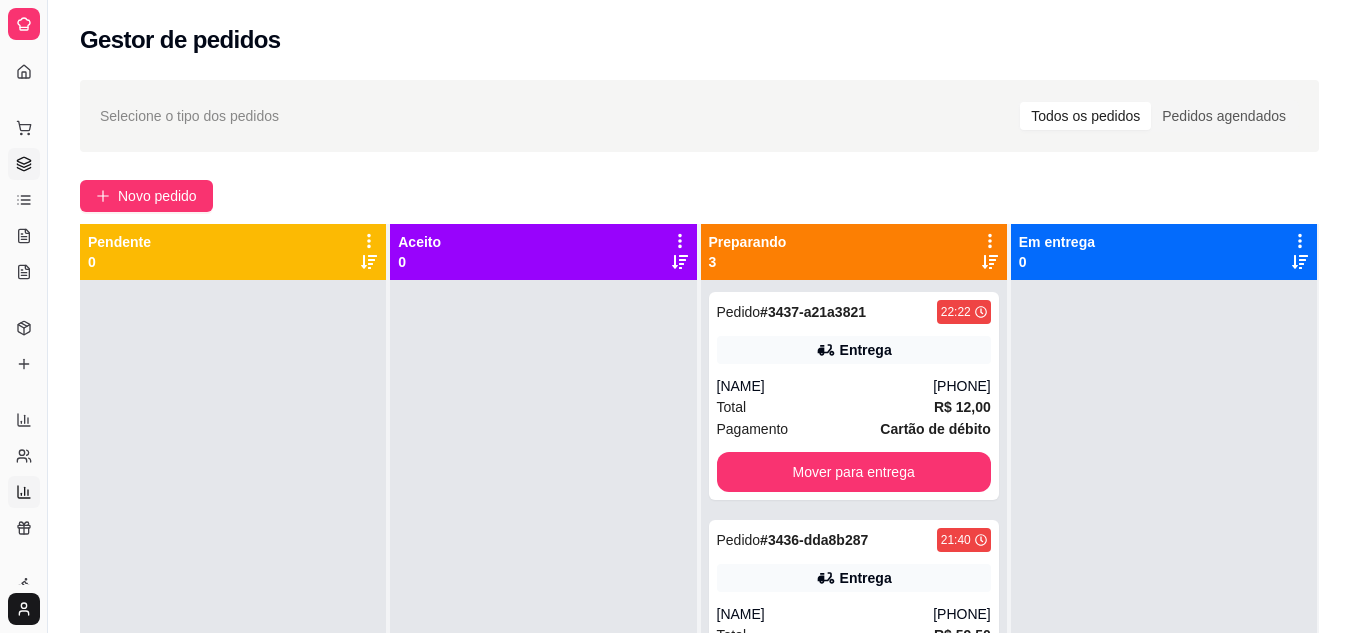 click 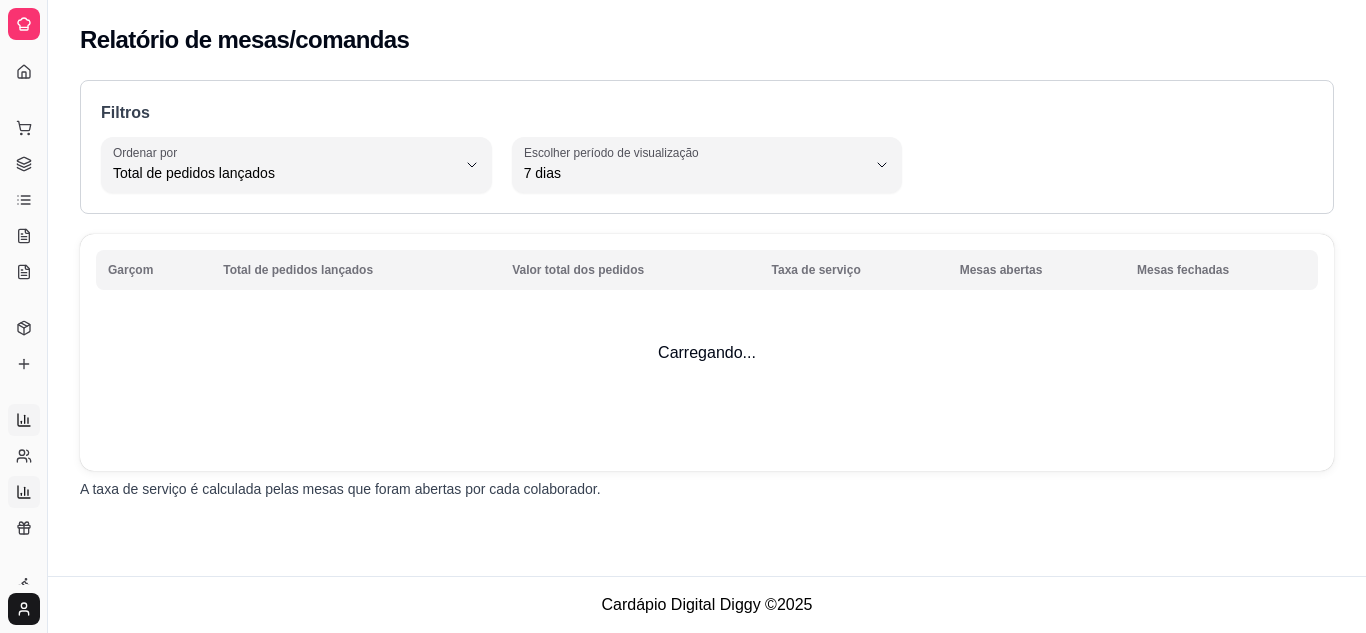 click on "Relatórios de vendas" at bounding box center (24, 420) 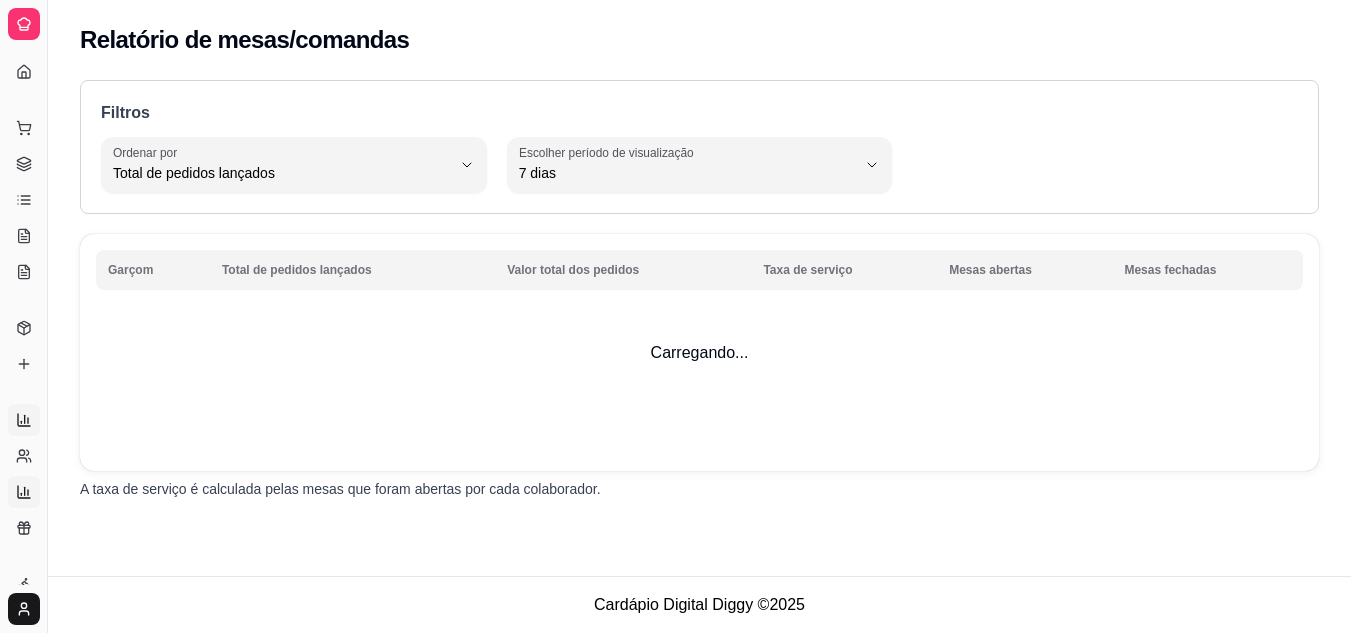 select on "ALL" 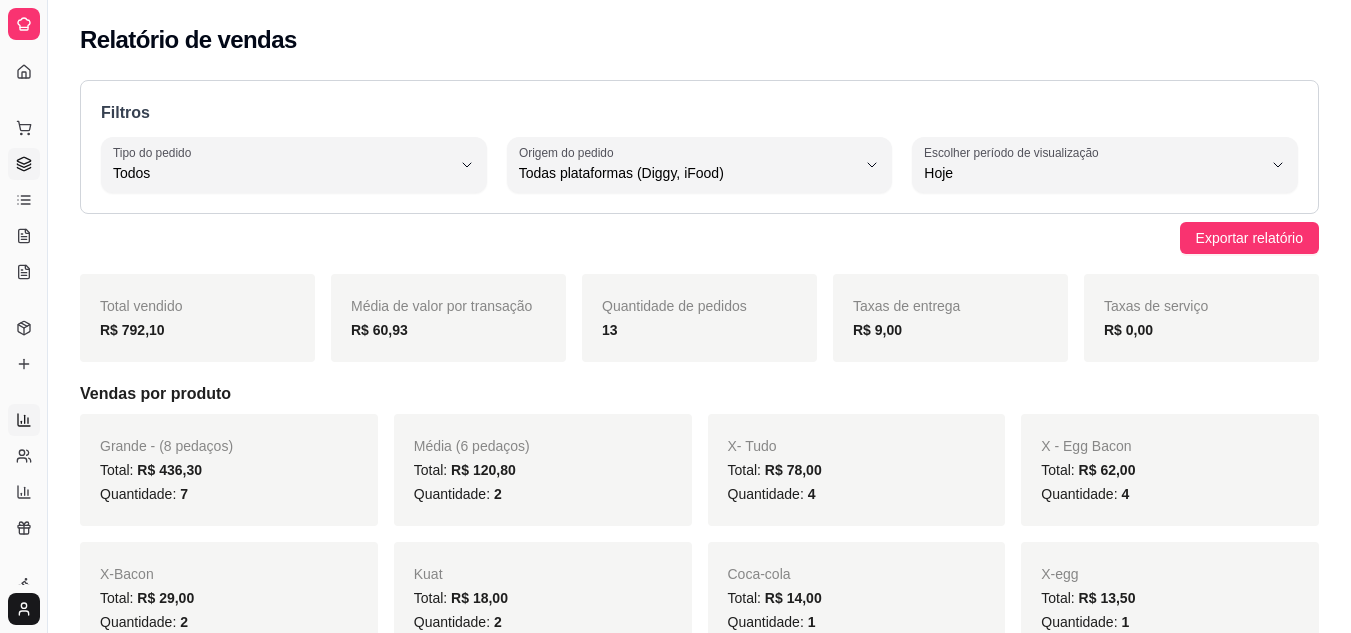 click 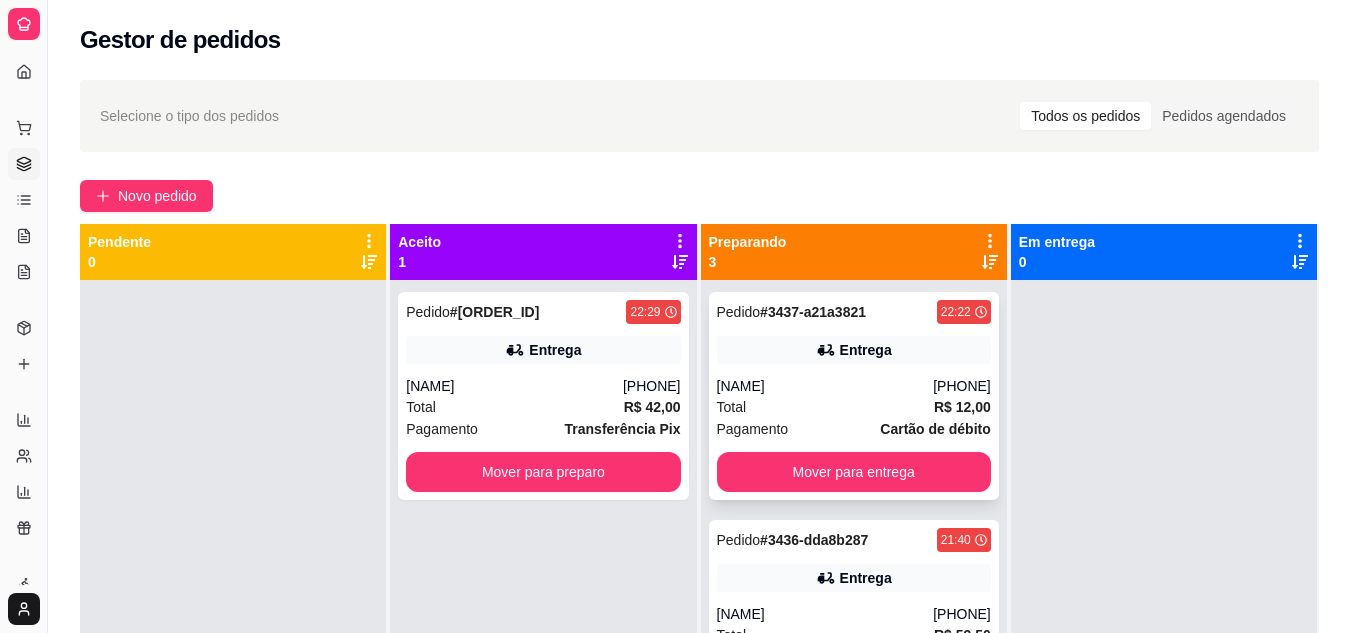 scroll, scrollTop: 71, scrollLeft: 0, axis: vertical 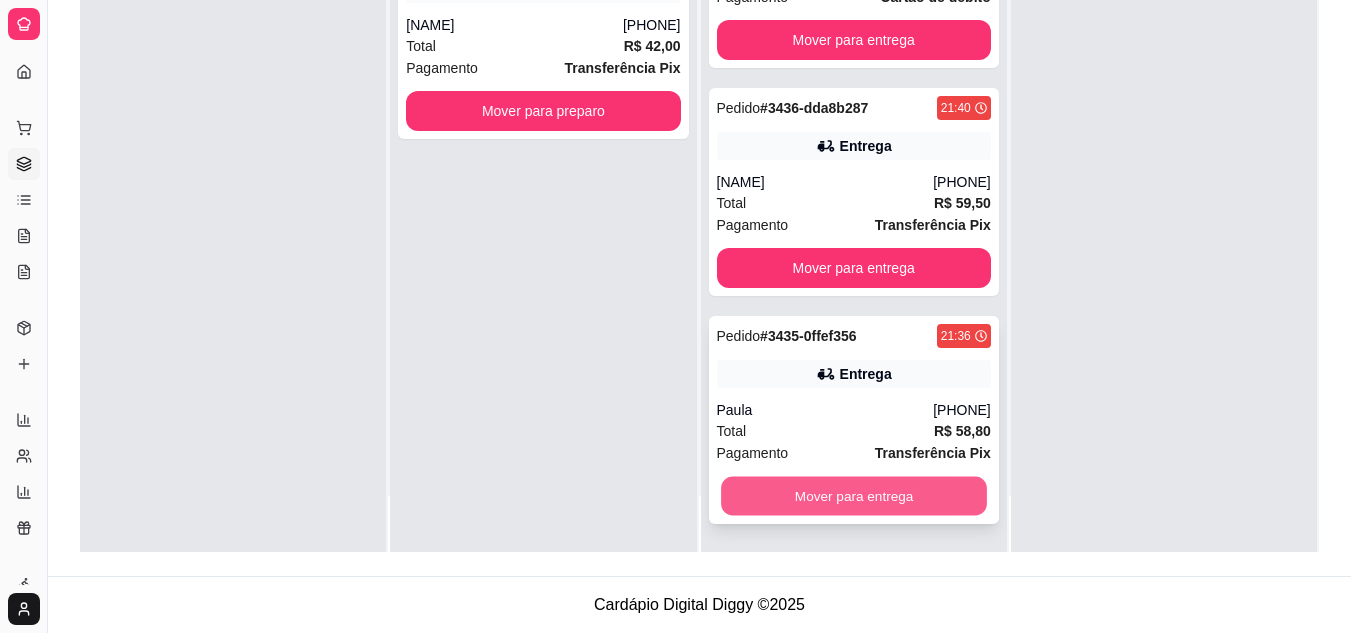 click on "Mover para entrega" at bounding box center [854, 496] 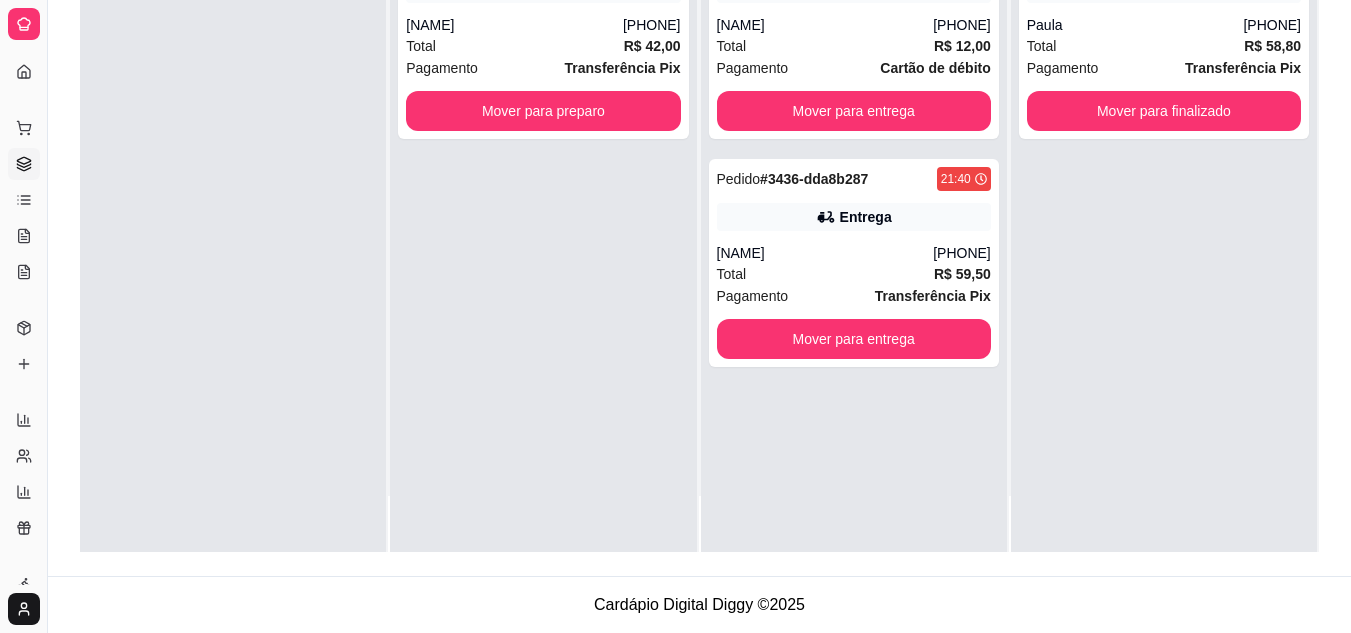 scroll, scrollTop: 0, scrollLeft: 0, axis: both 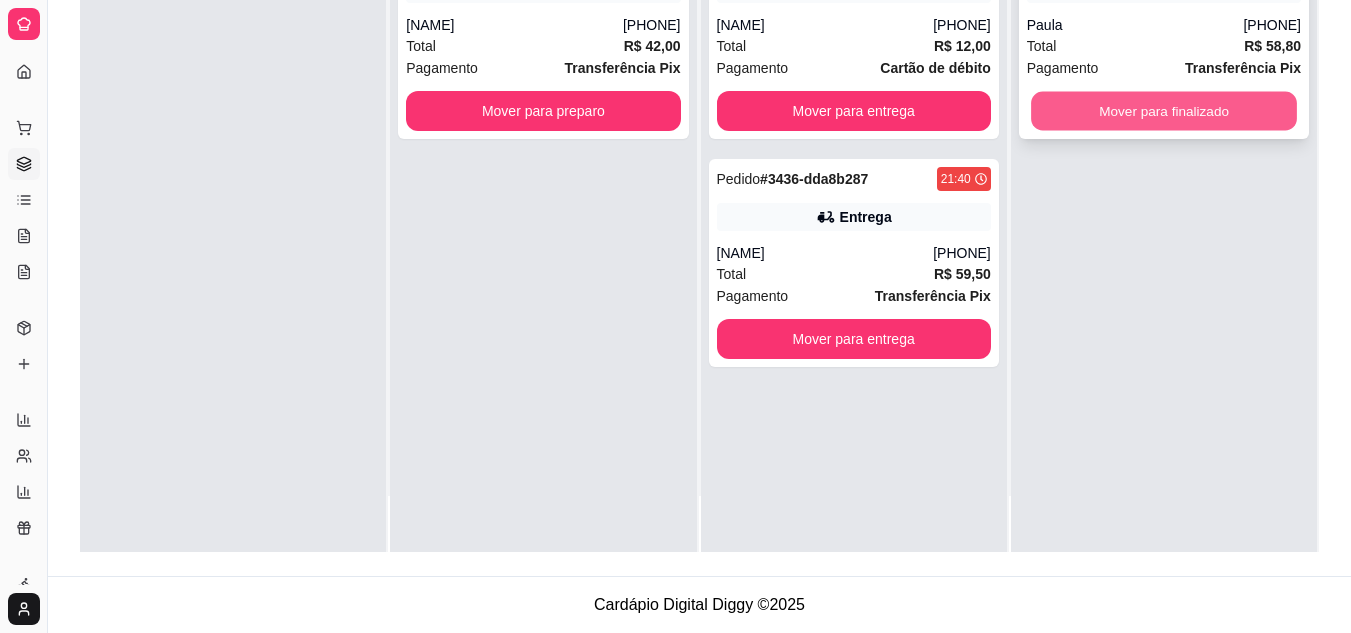 click on "Mover para finalizado" at bounding box center (1164, 111) 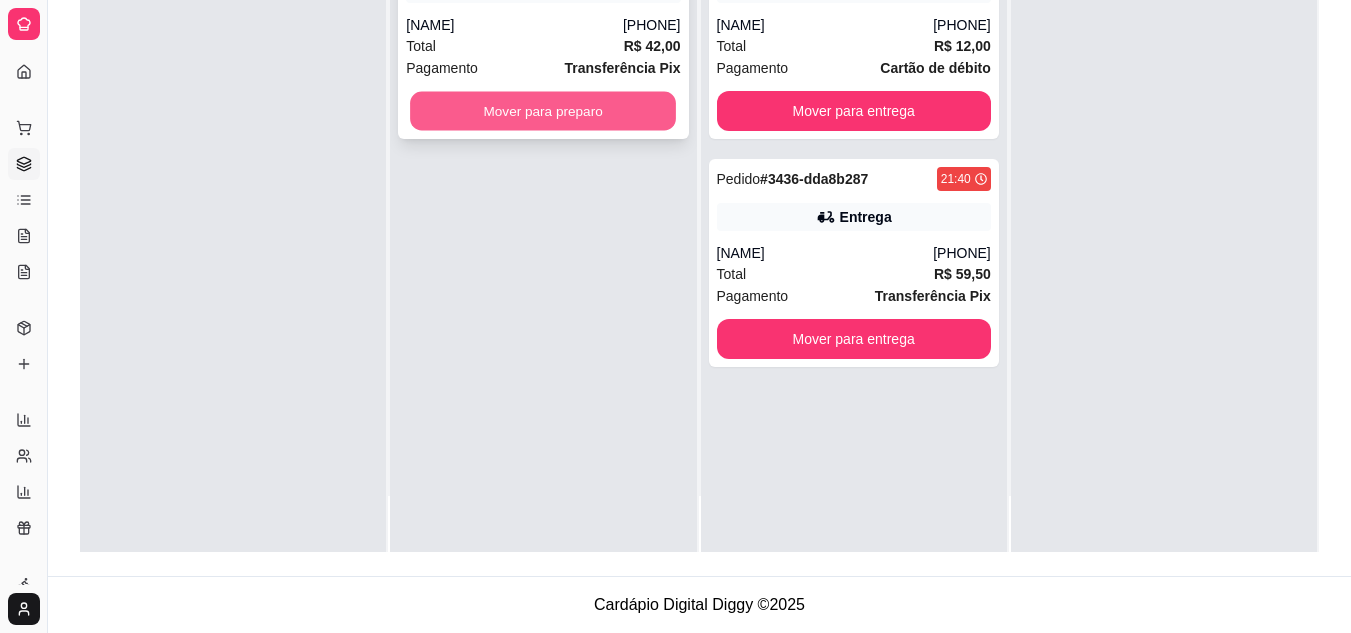 click on "Mover para preparo" at bounding box center (543, 111) 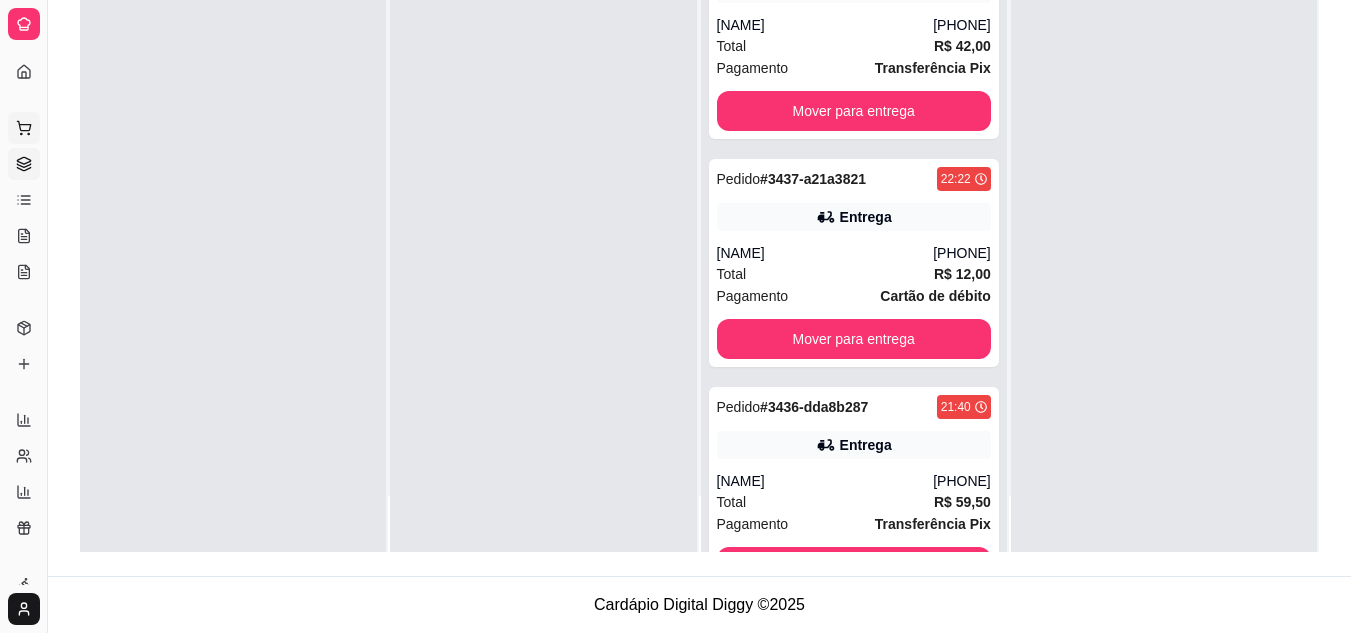 scroll, scrollTop: 0, scrollLeft: 0, axis: both 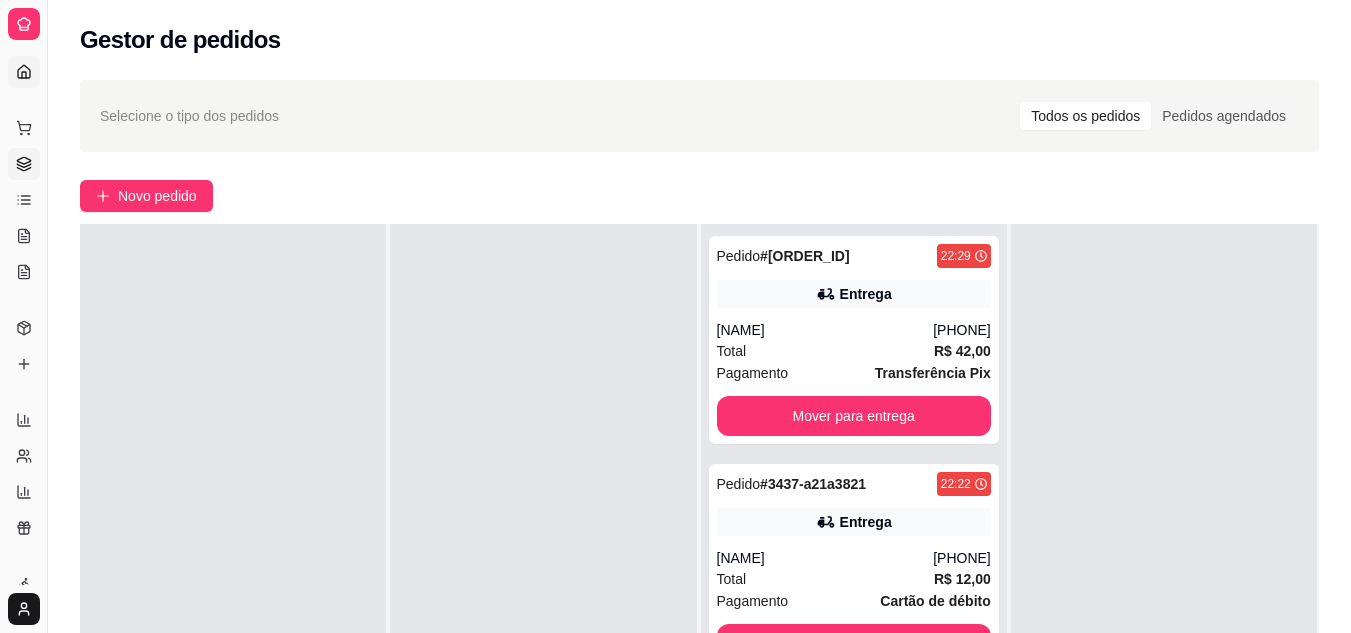 click on "Dashboard" at bounding box center (24, 72) 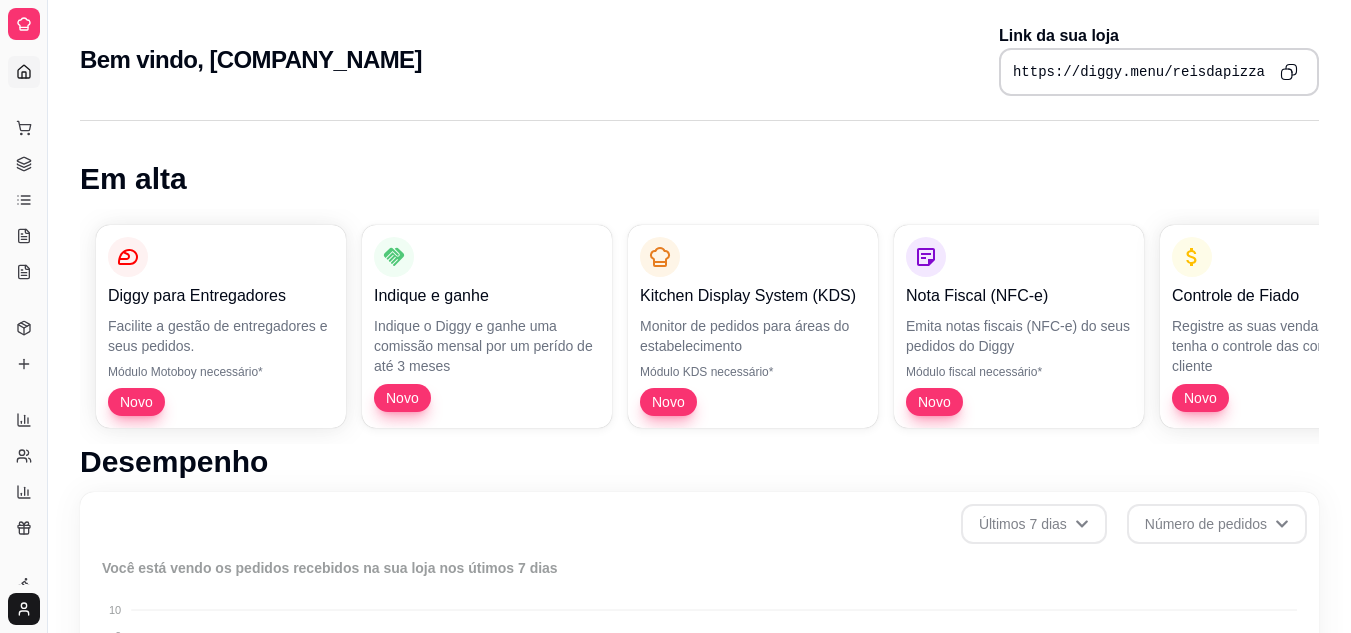 click 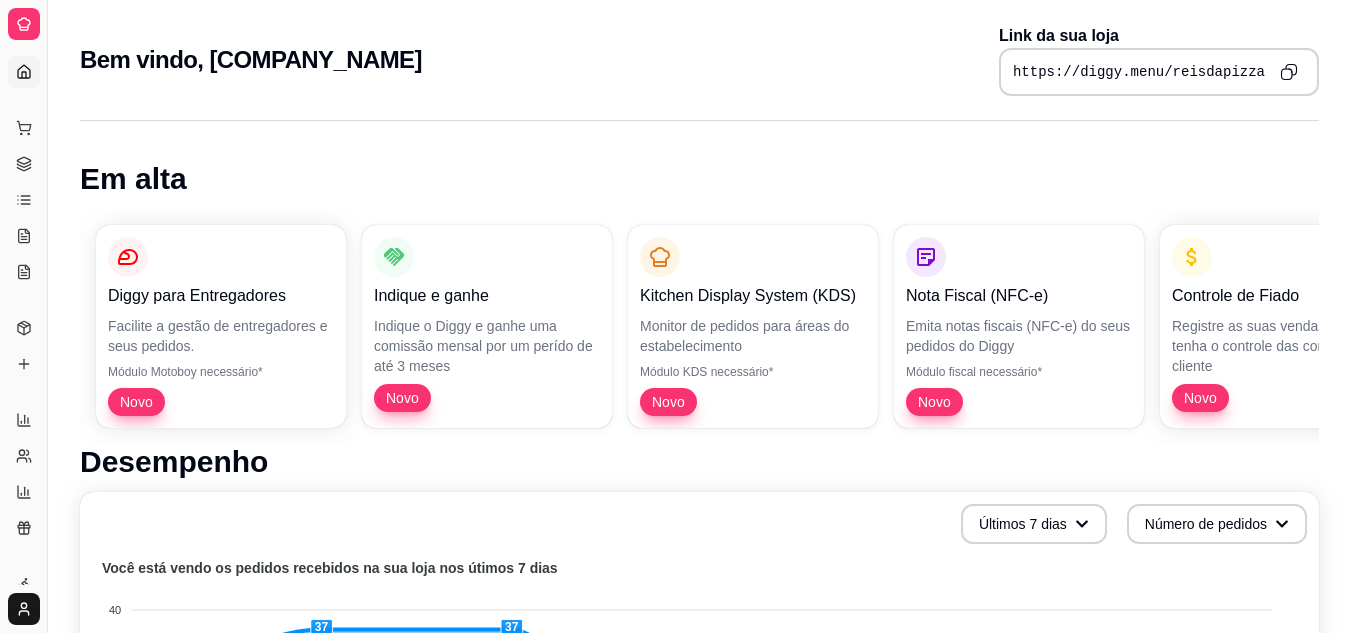 click on "Dashboard" at bounding box center (24, 72) 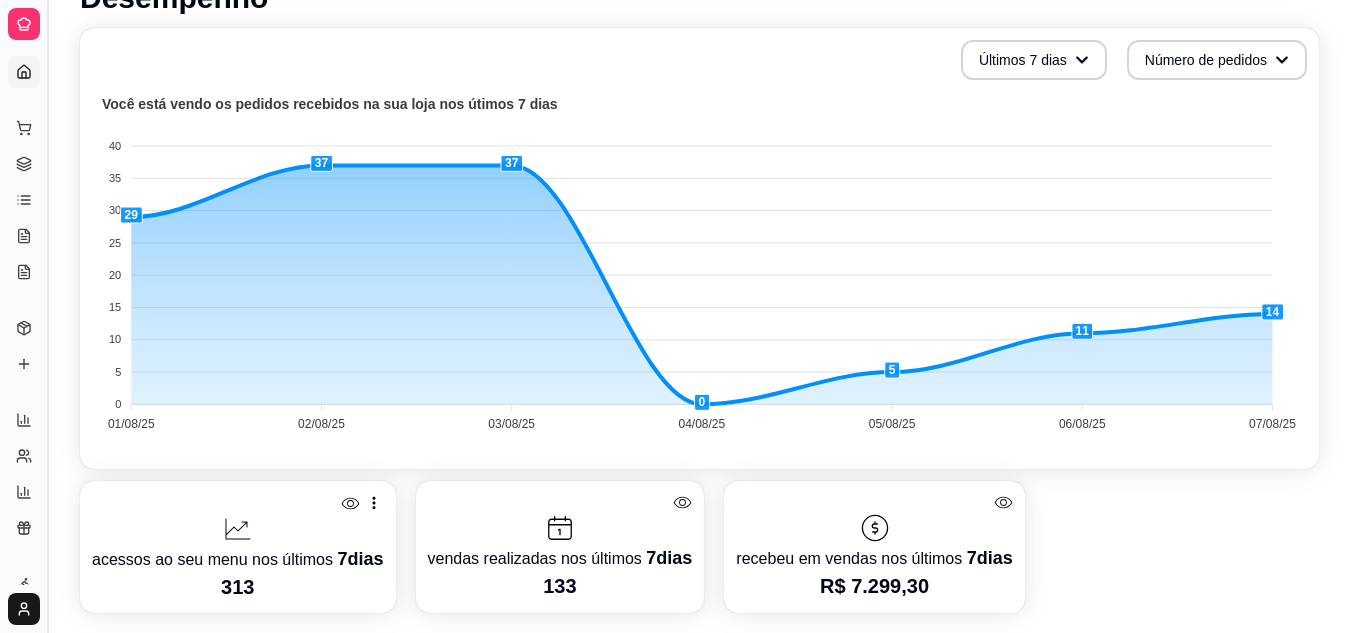 scroll, scrollTop: 465, scrollLeft: 0, axis: vertical 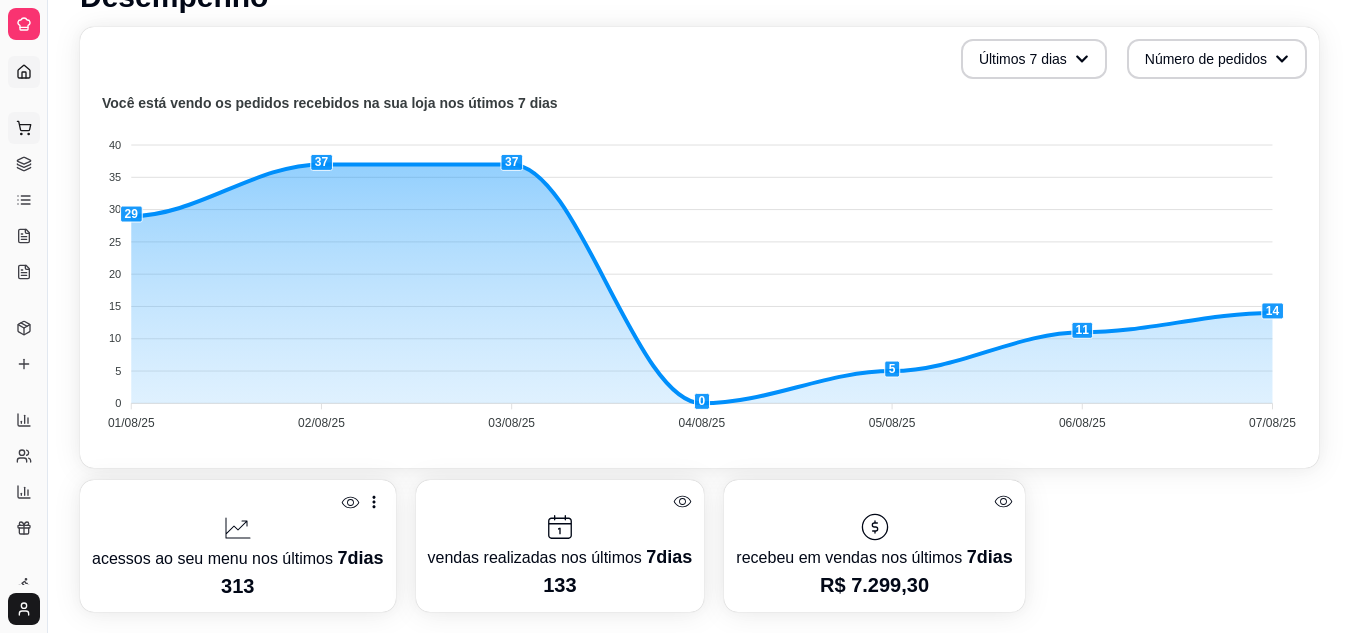 click 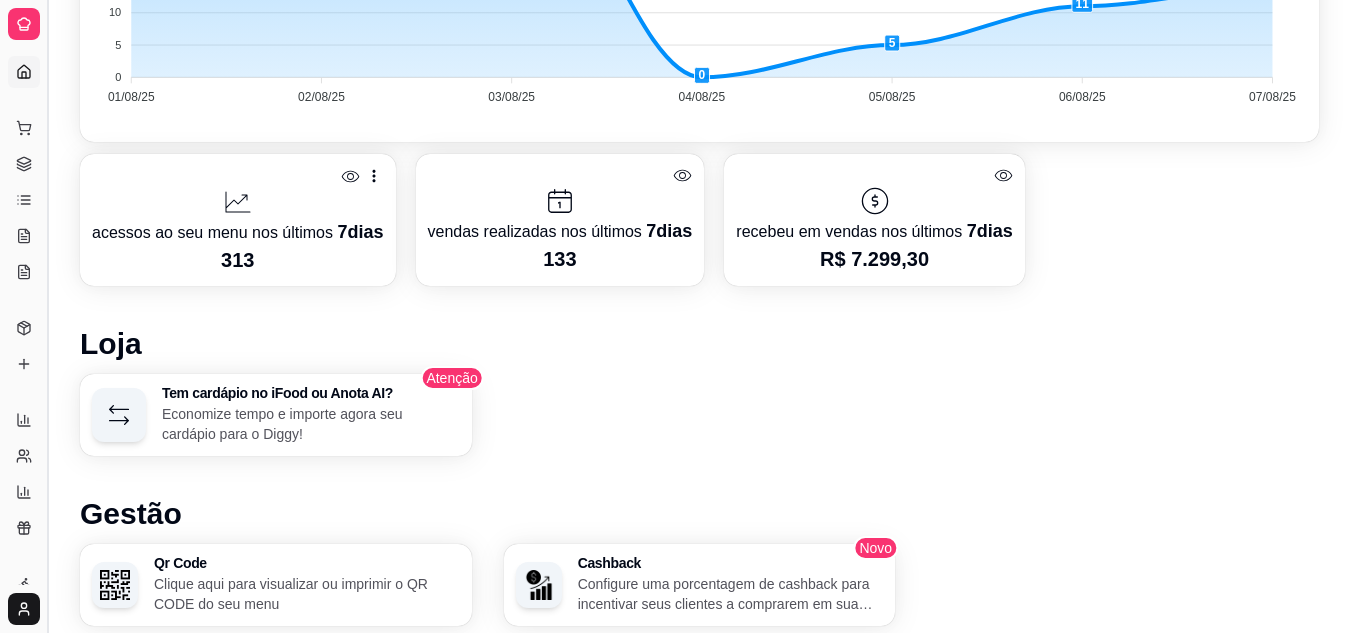 scroll, scrollTop: 794, scrollLeft: 0, axis: vertical 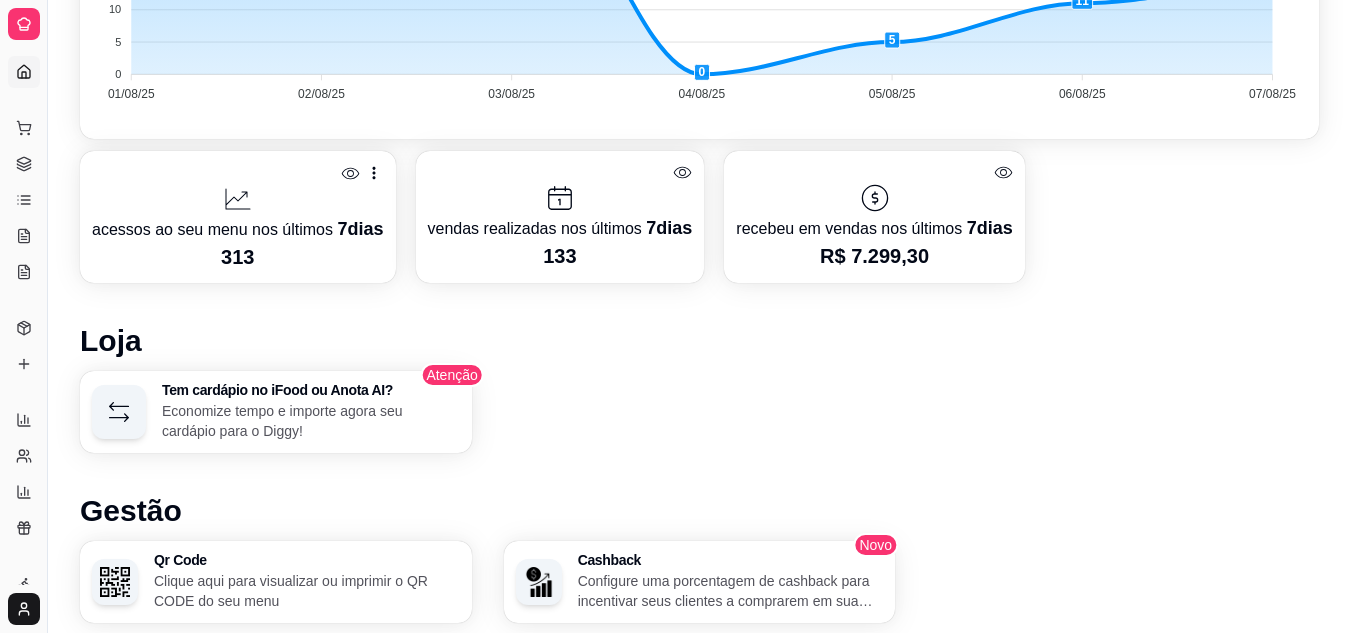 click on "Tem cardápio no iFood ou Anota AI? Economize tempo e importe agora seu cardápio para o Diggy! Atenção" at bounding box center [699, 412] 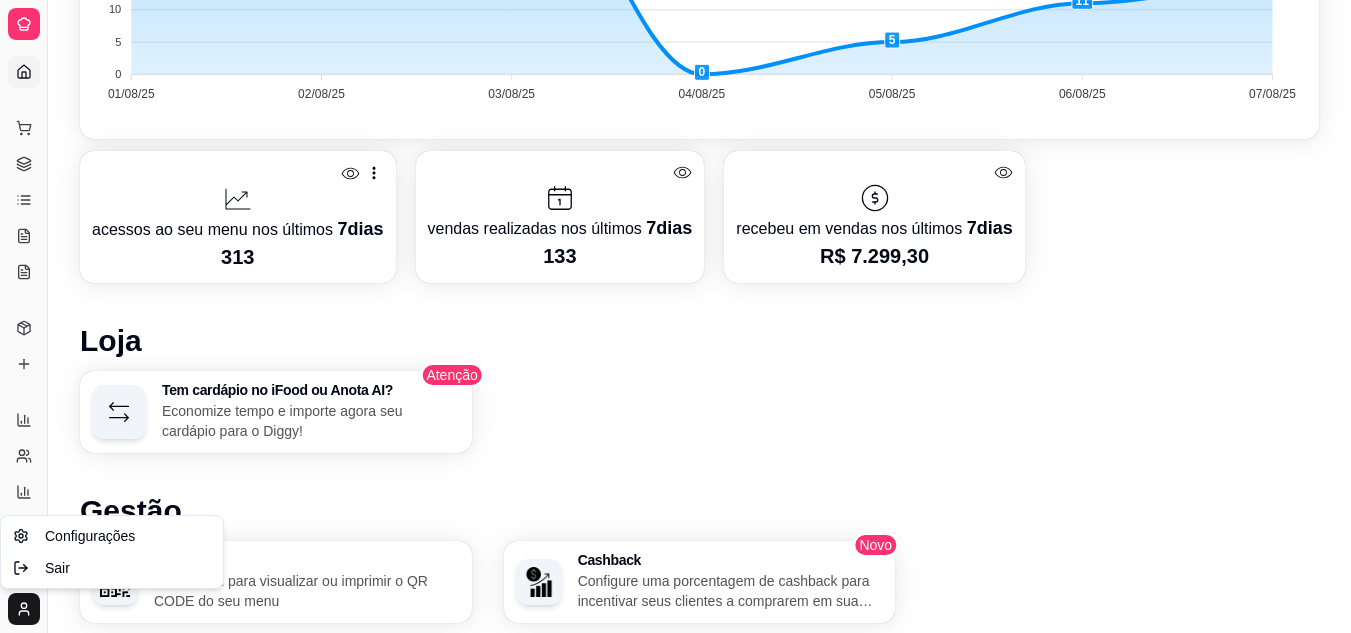 click on "Sistema de Gestão Diggy Bem vindo, [COMPANY_NAME] Link da sua loja https://diggy.menu/reisdapizza Em alta Diggy para Entregadores Facilite a gestão de entregadores e seus pedidos. Módulo Motoboy necessário* Novo Indique e ganhe Indique o Diggy e ganhe uma comissão mensal por um perído de até 3 meses Novo Kitchen Display System (KDS) Monitor de pedidos para áreas do estabelecimento Módulo KDS necessário* Novo Nota Fiscal (NFC-e) Emita notas fiscais (NFC-e) do seus pedidos do Diggy Novo 40" at bounding box center [675, -478] 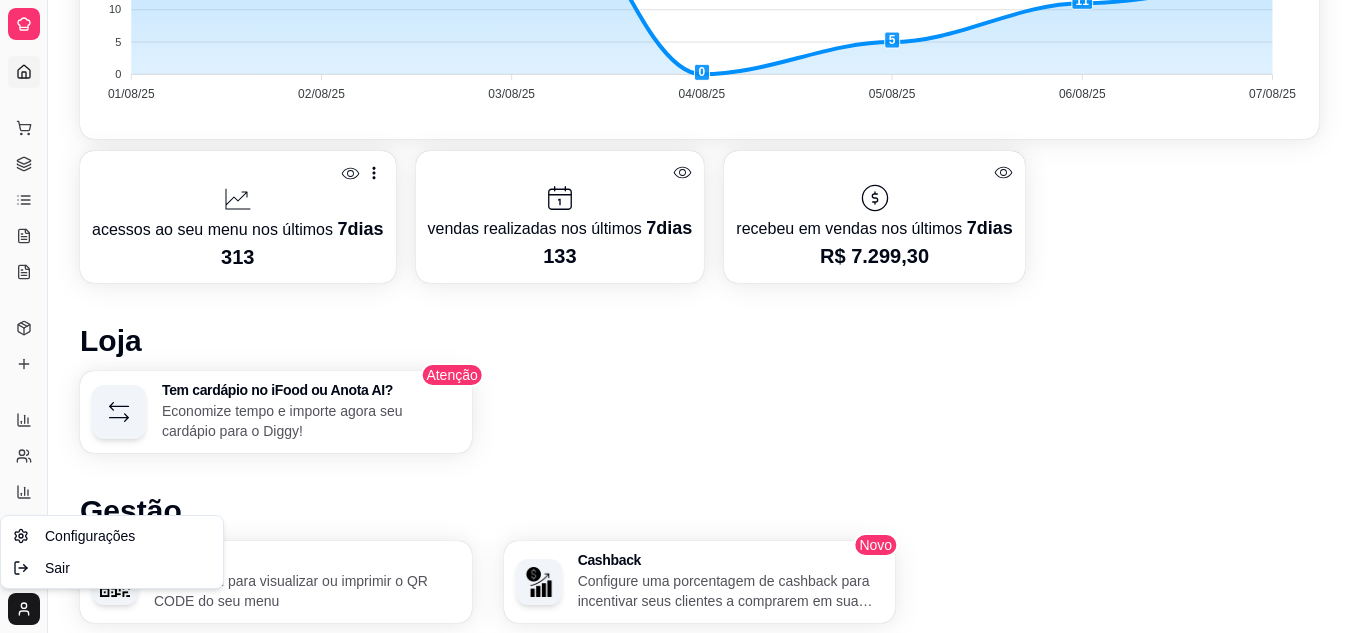 click on "Sistema de Gestão Diggy Bem vindo, [COMPANY_NAME] Link da sua loja https://diggy.menu/reisdapizza Em alta Diggy para Entregadores Facilite a gestão de entregadores e seus pedidos. Módulo Motoboy necessário* Novo Indique e ganhe Indique o Diggy e ganhe uma comissão mensal por um perído de até 3 meses Novo Kitchen Display System (KDS) Monitor de pedidos para áreas do estabelecimento Módulo KDS necessário* Novo Nota Fiscal (NFC-e) Emita notas fiscais (NFC-e) do seus pedidos do Diggy Novo 40" at bounding box center (683, -478) 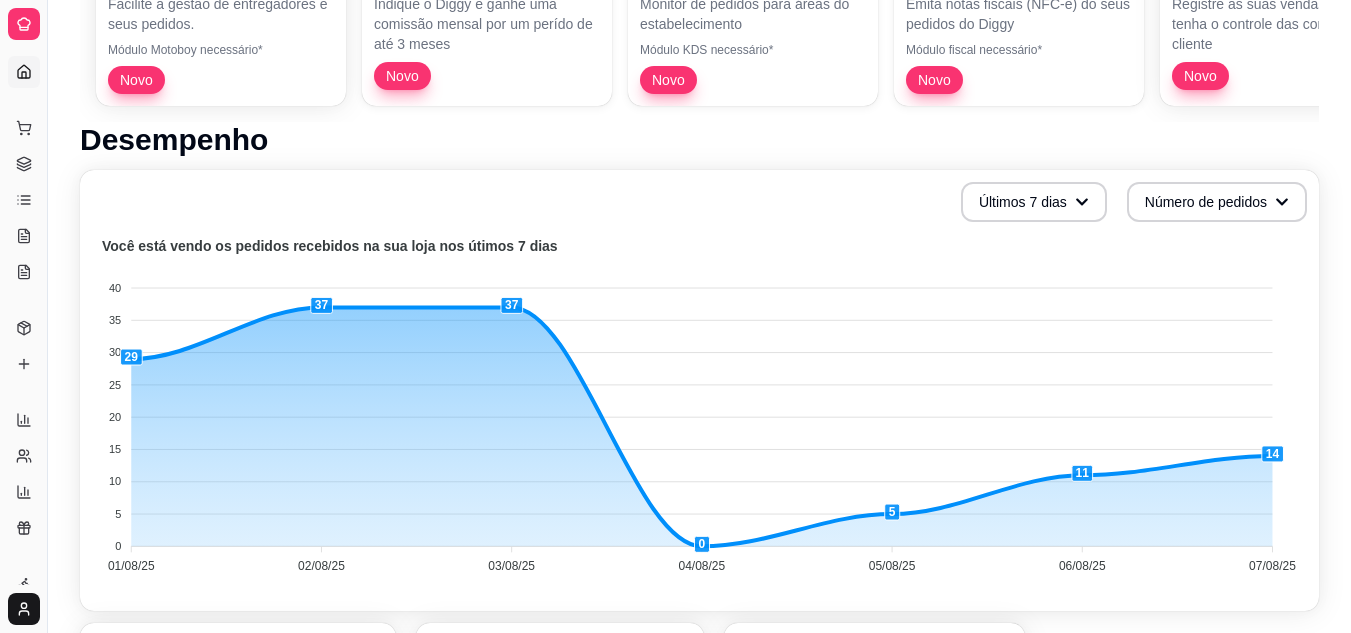 scroll, scrollTop: 305, scrollLeft: 0, axis: vertical 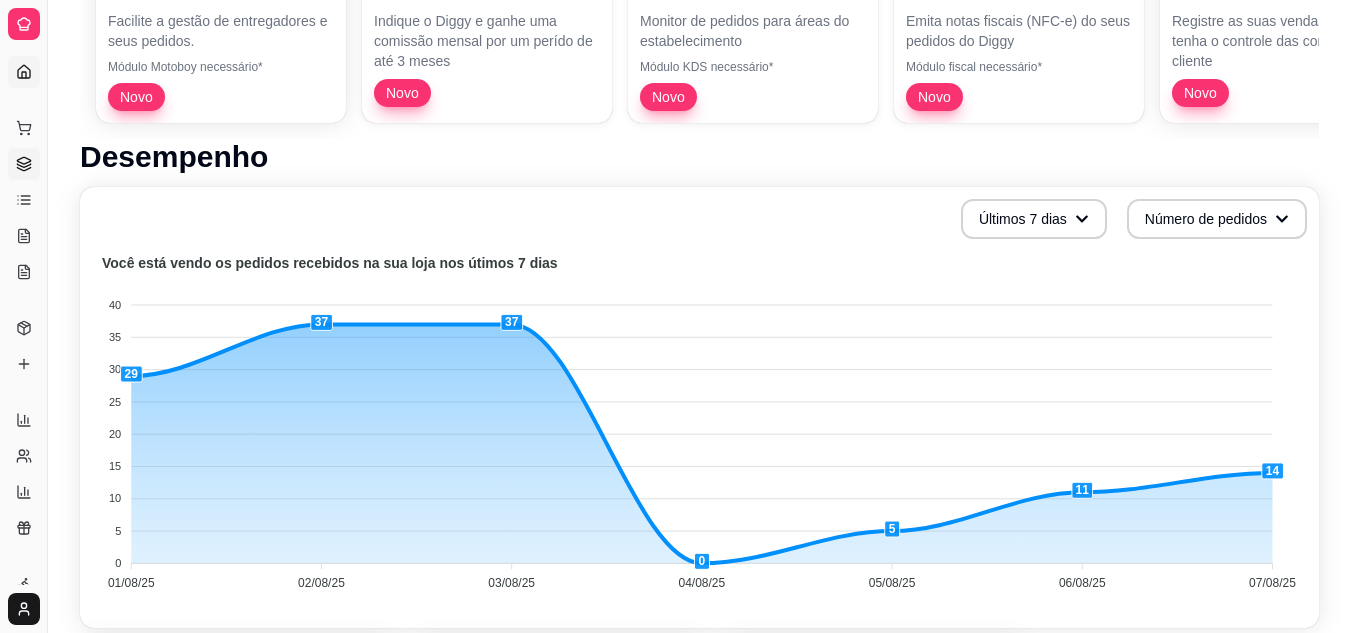 click 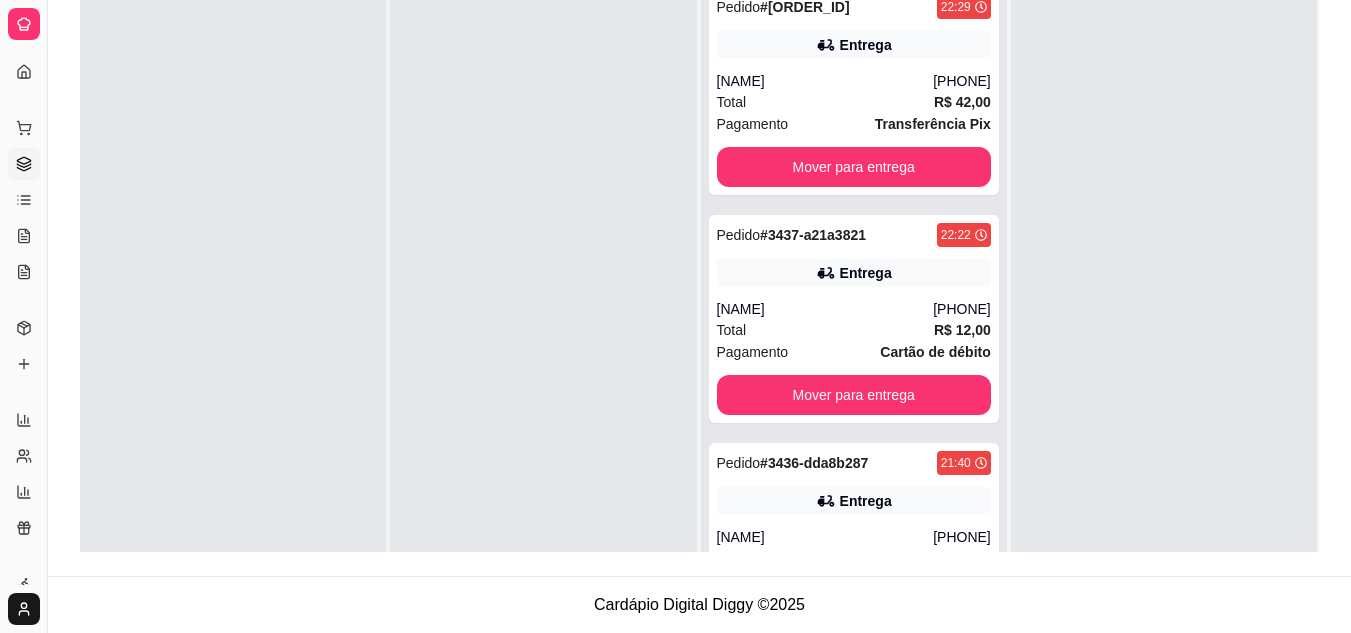 scroll, scrollTop: 0, scrollLeft: 0, axis: both 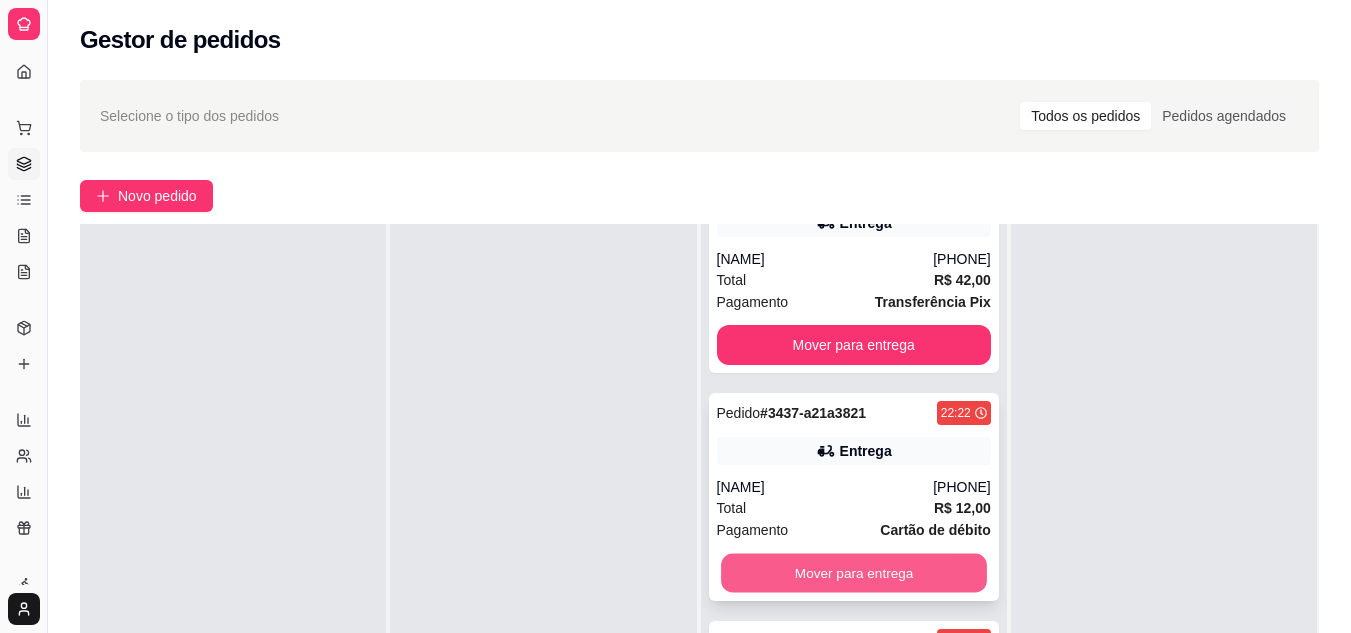 click on "Mover para entrega" at bounding box center (854, 573) 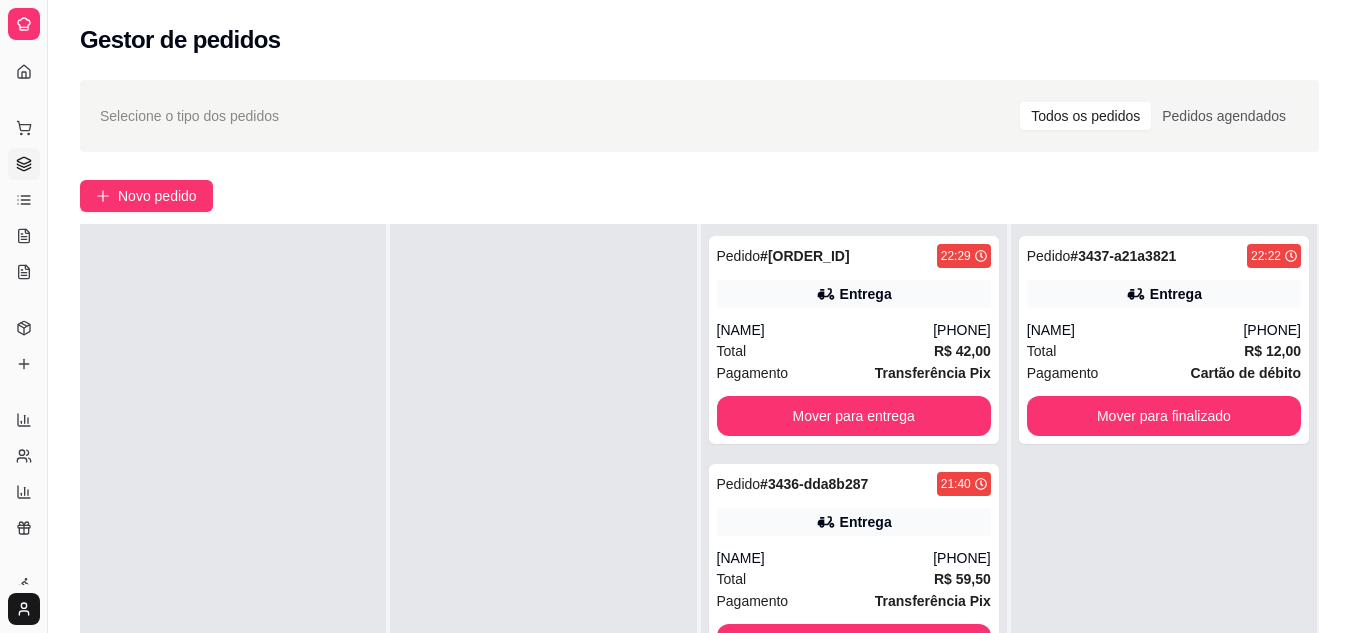 scroll, scrollTop: 0, scrollLeft: 0, axis: both 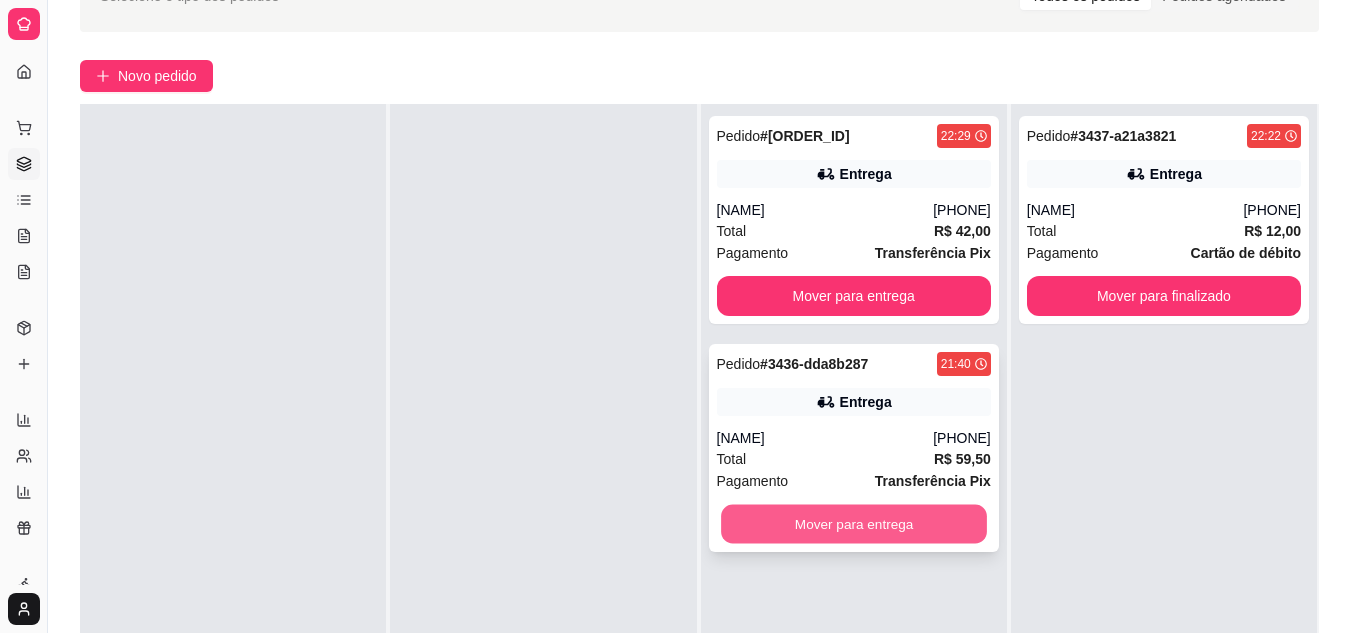 click on "Mover para entrega" at bounding box center (854, 524) 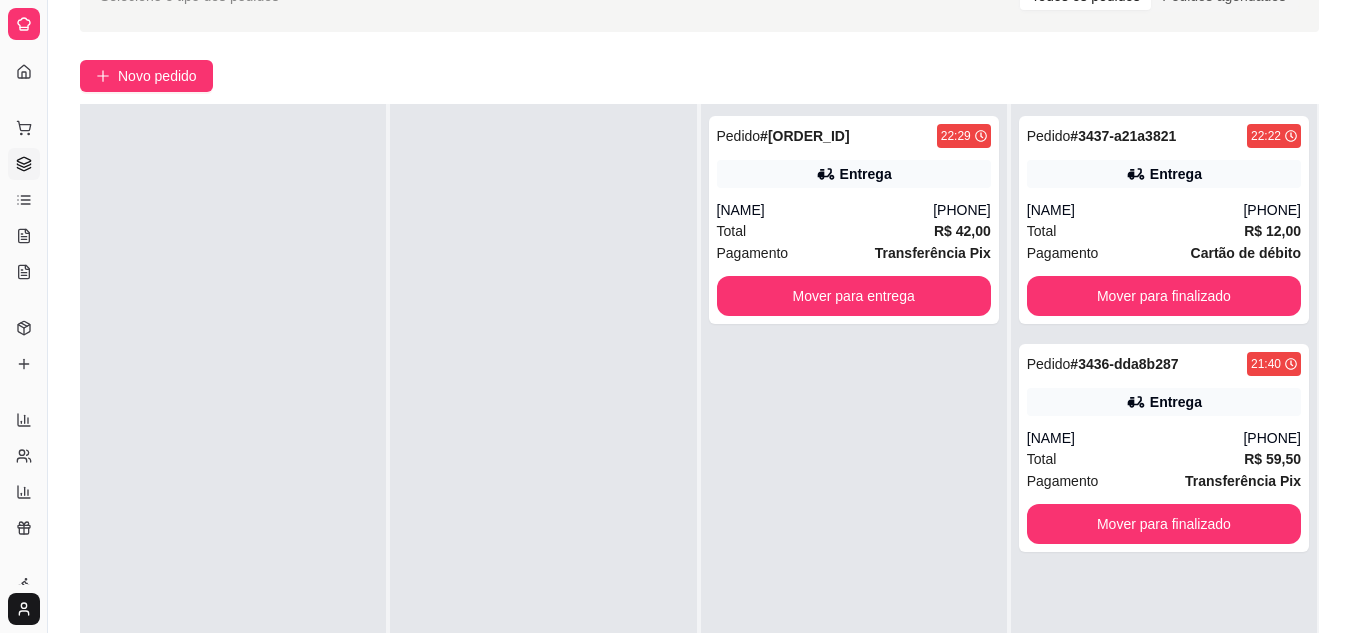 click on "Sistema de Gestão Diggy Bem vindo, [COMPANY_NAME] ..." at bounding box center (23, 24) 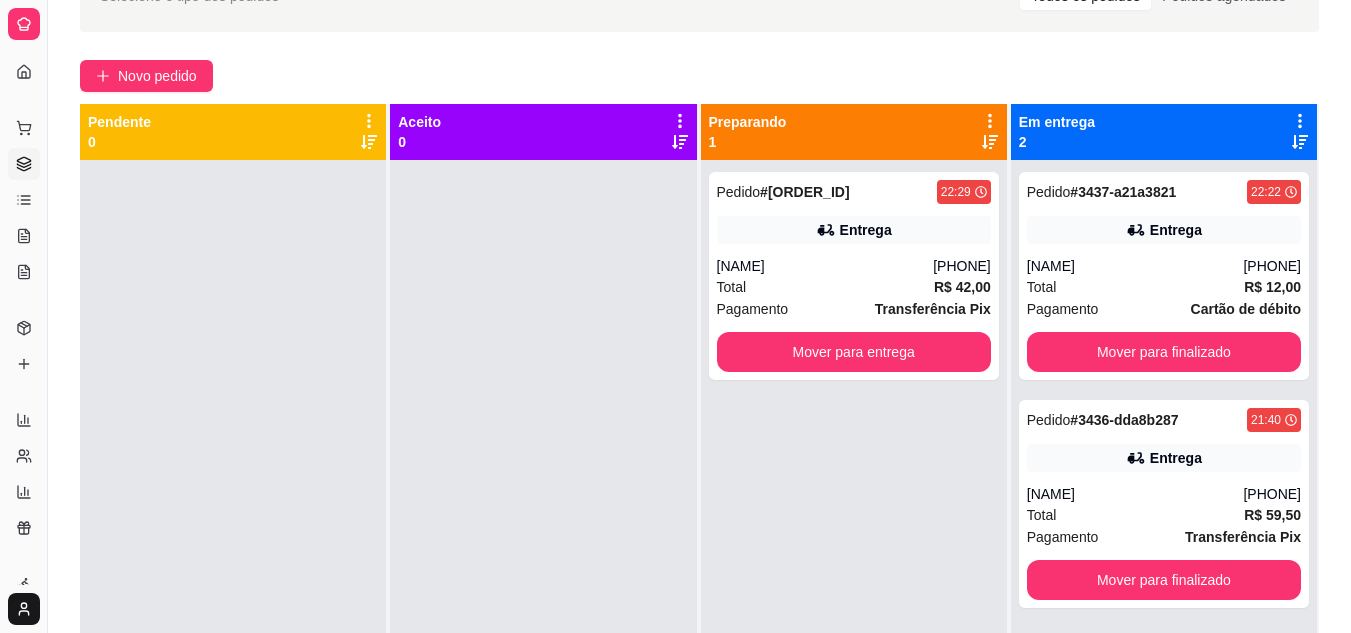 scroll, scrollTop: 0, scrollLeft: 0, axis: both 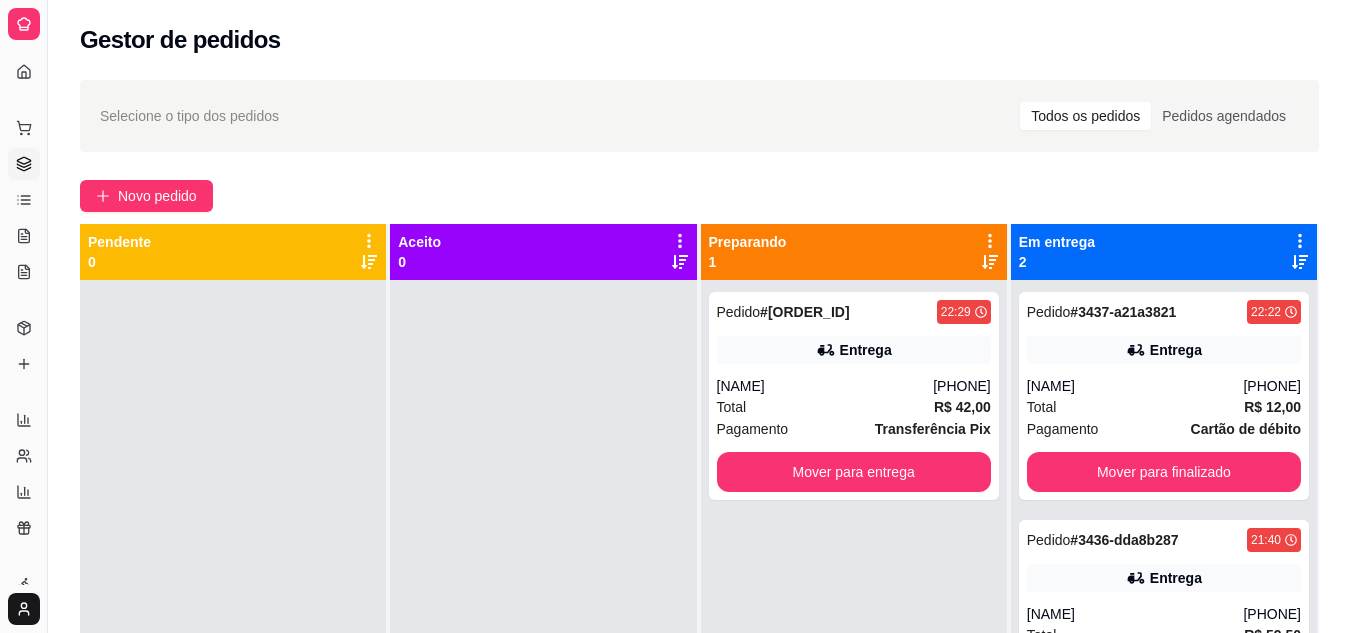 click on "Dia a dia" at bounding box center (23, 96) 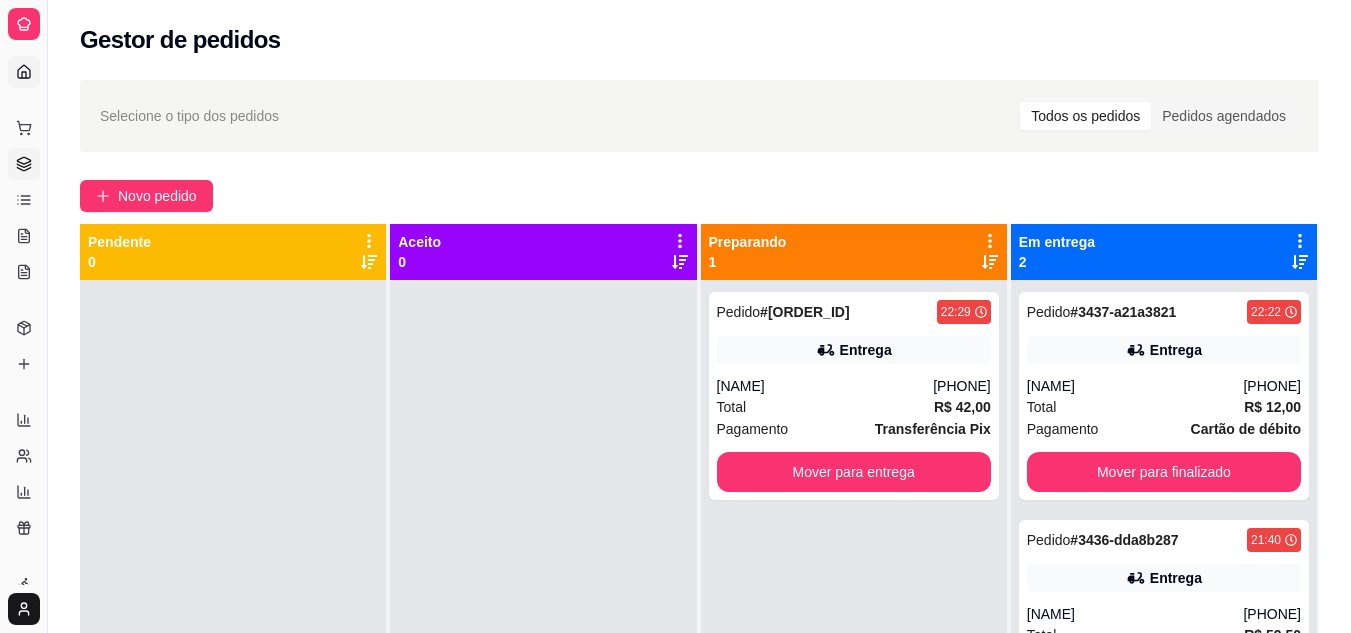 click 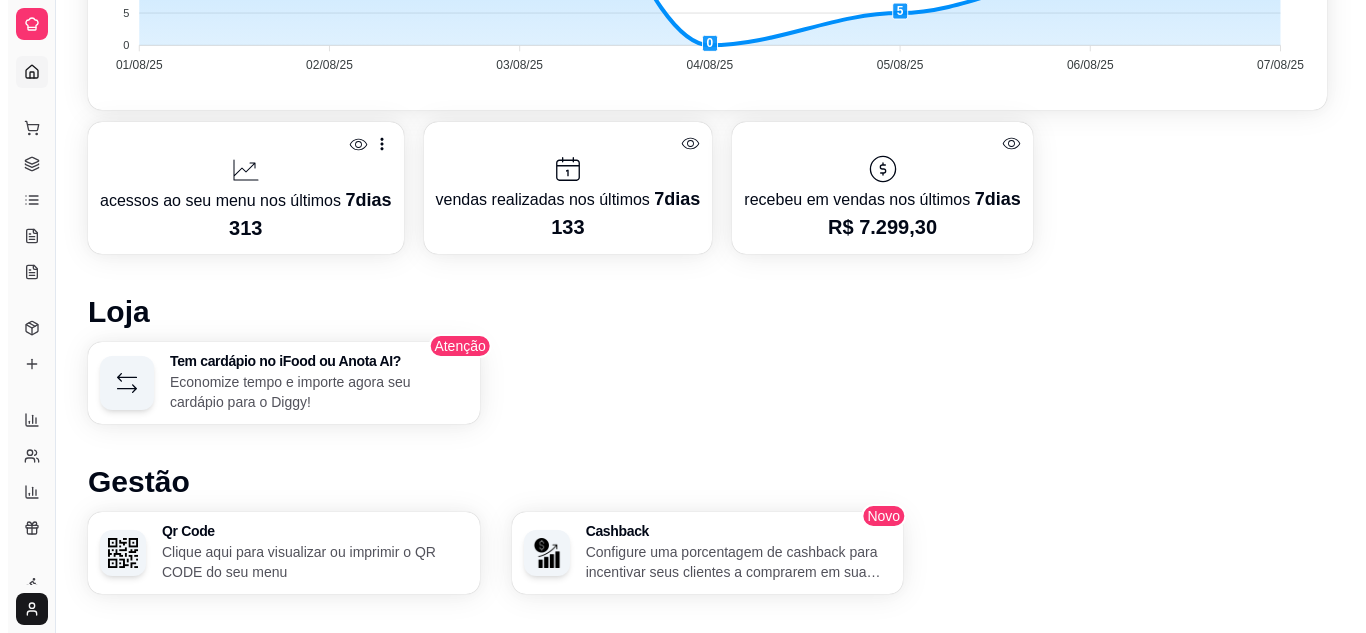 scroll, scrollTop: 829, scrollLeft: 0, axis: vertical 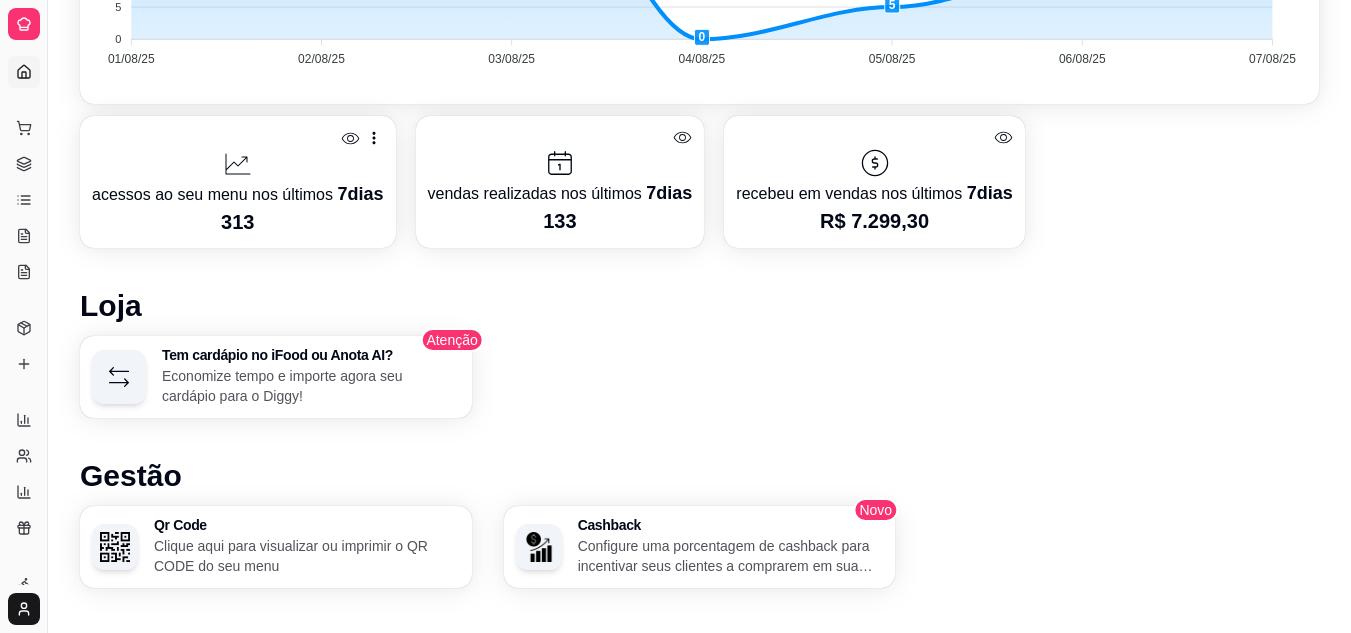 click at bounding box center [238, 164] 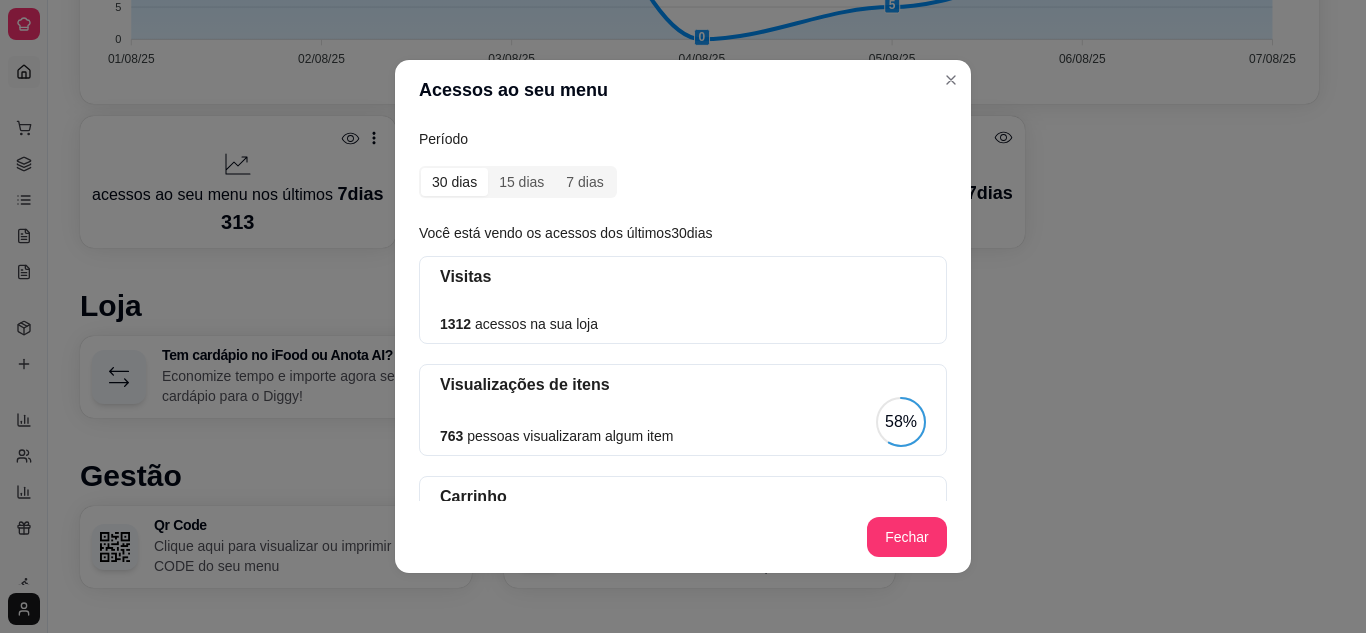 click on "30 dias" at bounding box center (454, 182) 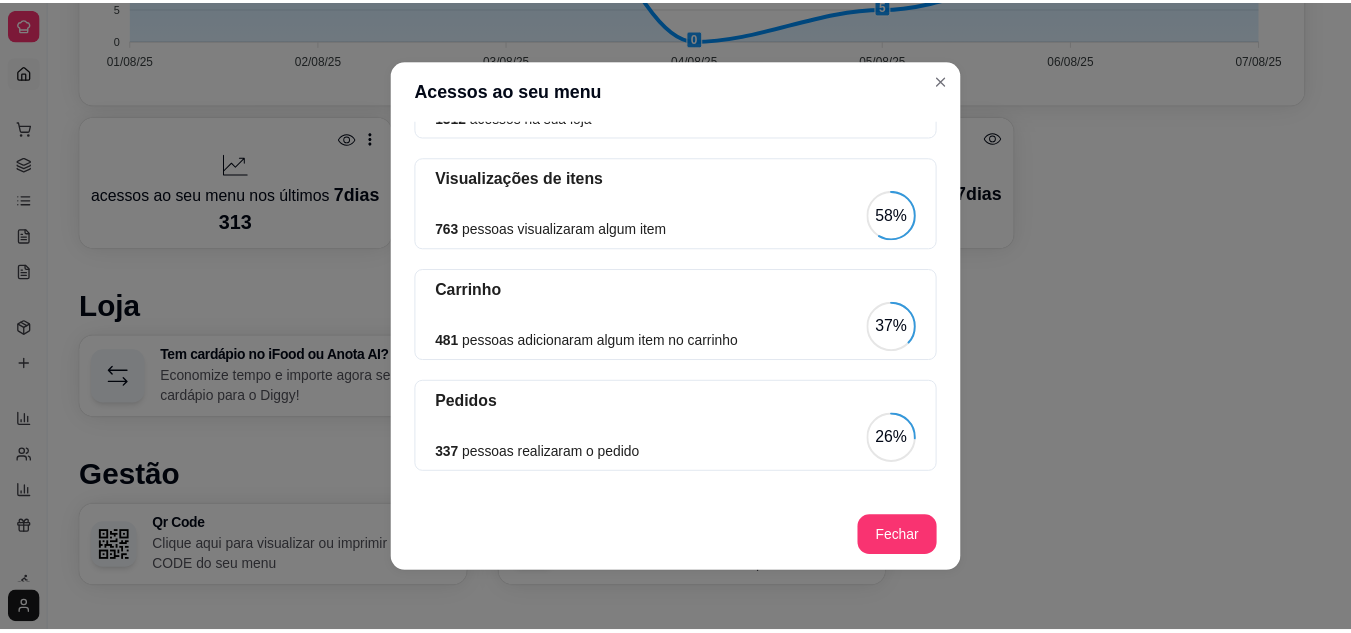 scroll, scrollTop: 4, scrollLeft: 0, axis: vertical 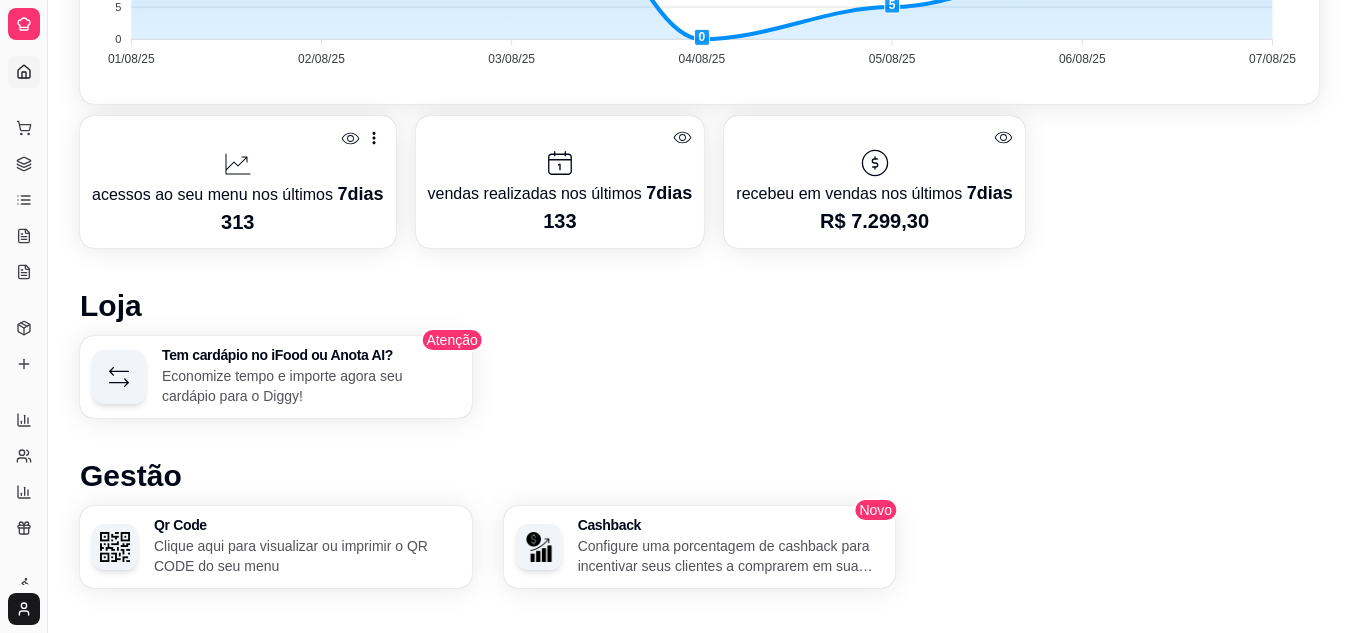 click 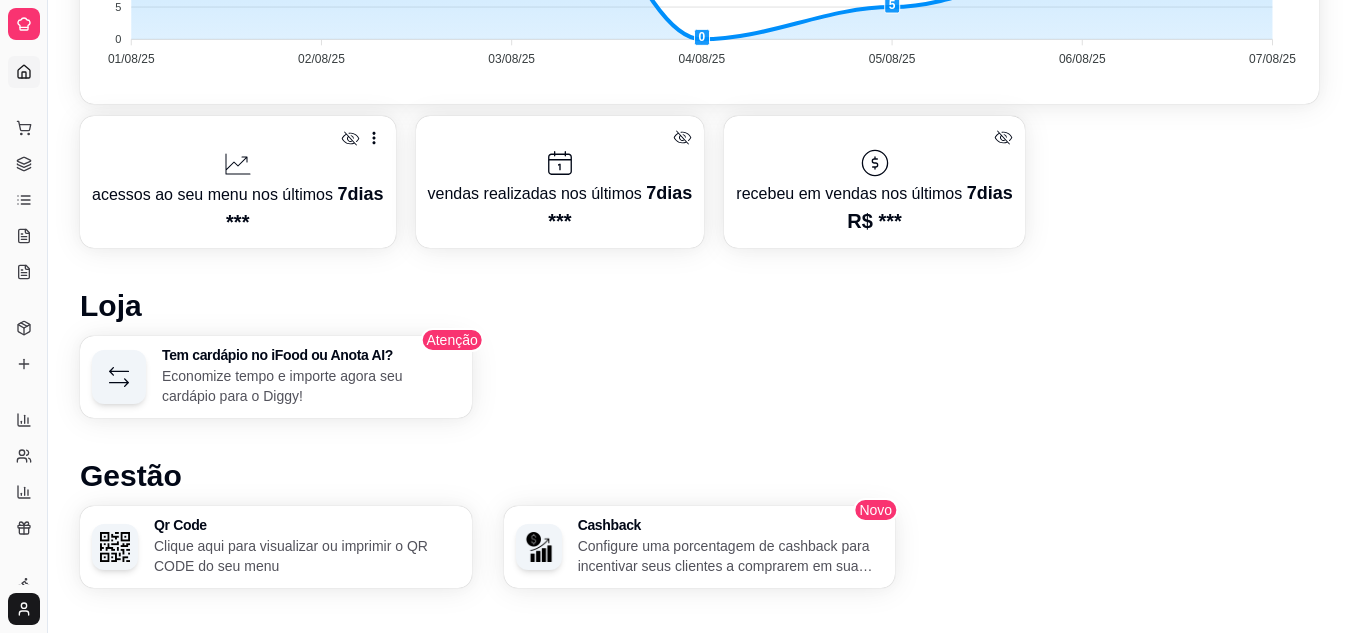 click 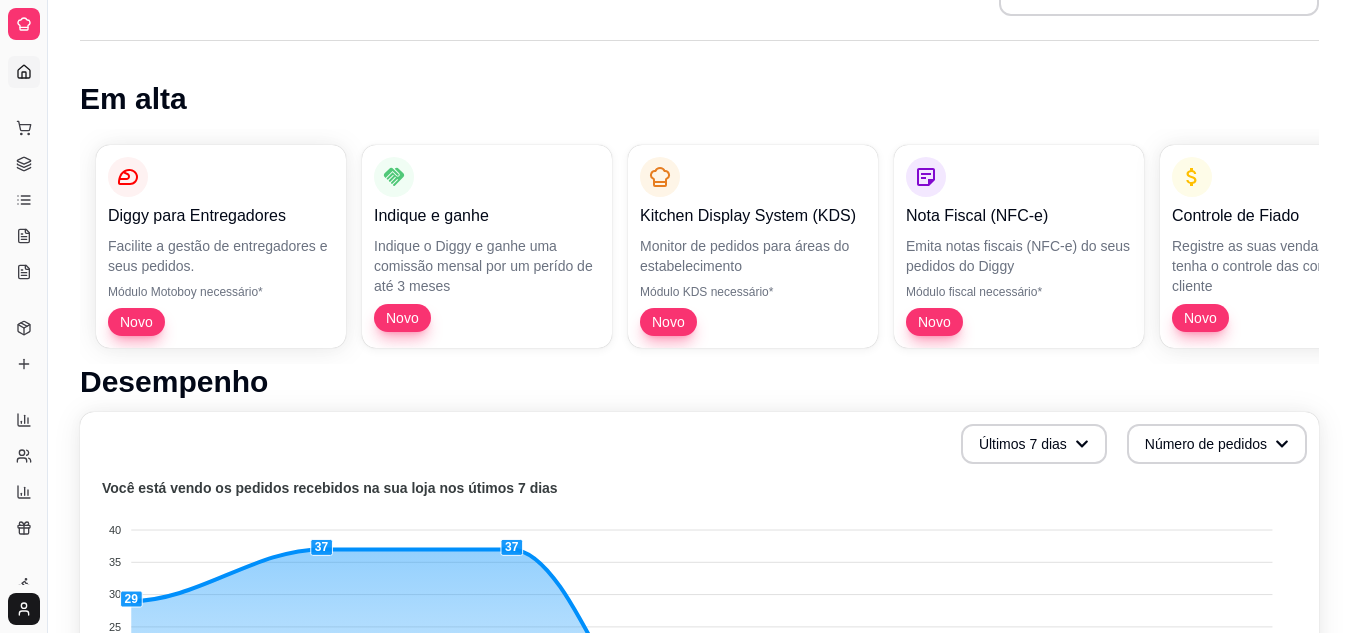 scroll, scrollTop: 0, scrollLeft: 0, axis: both 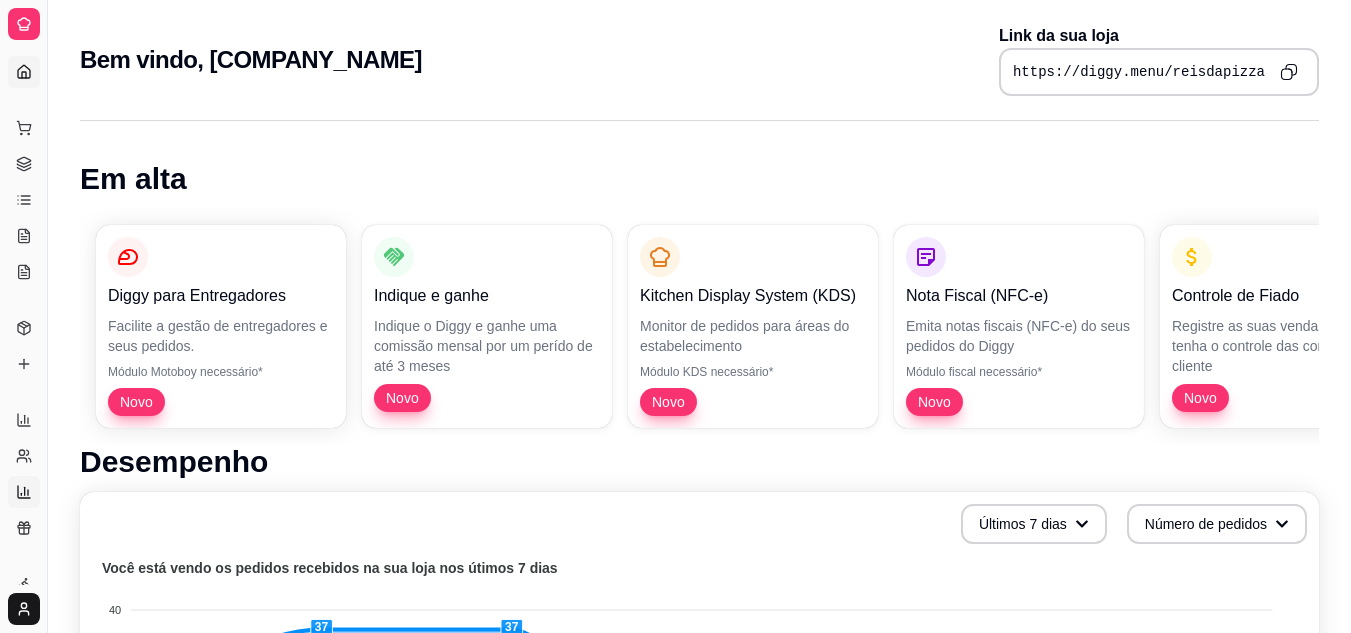 click 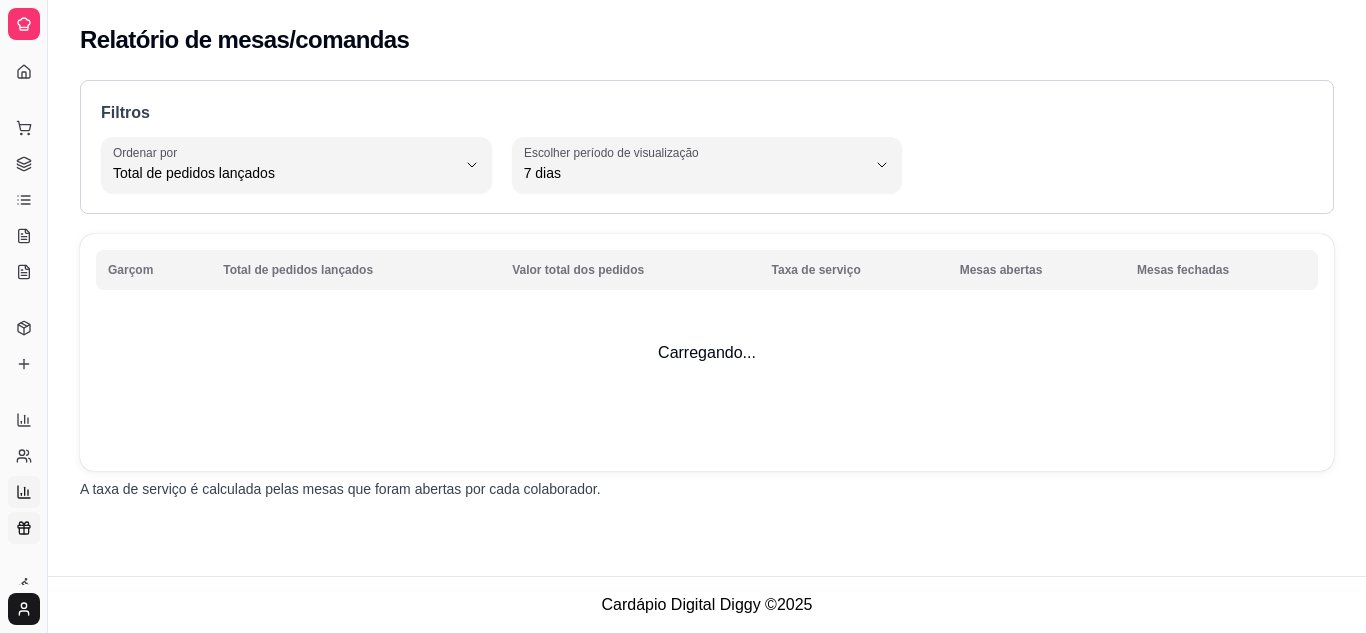click 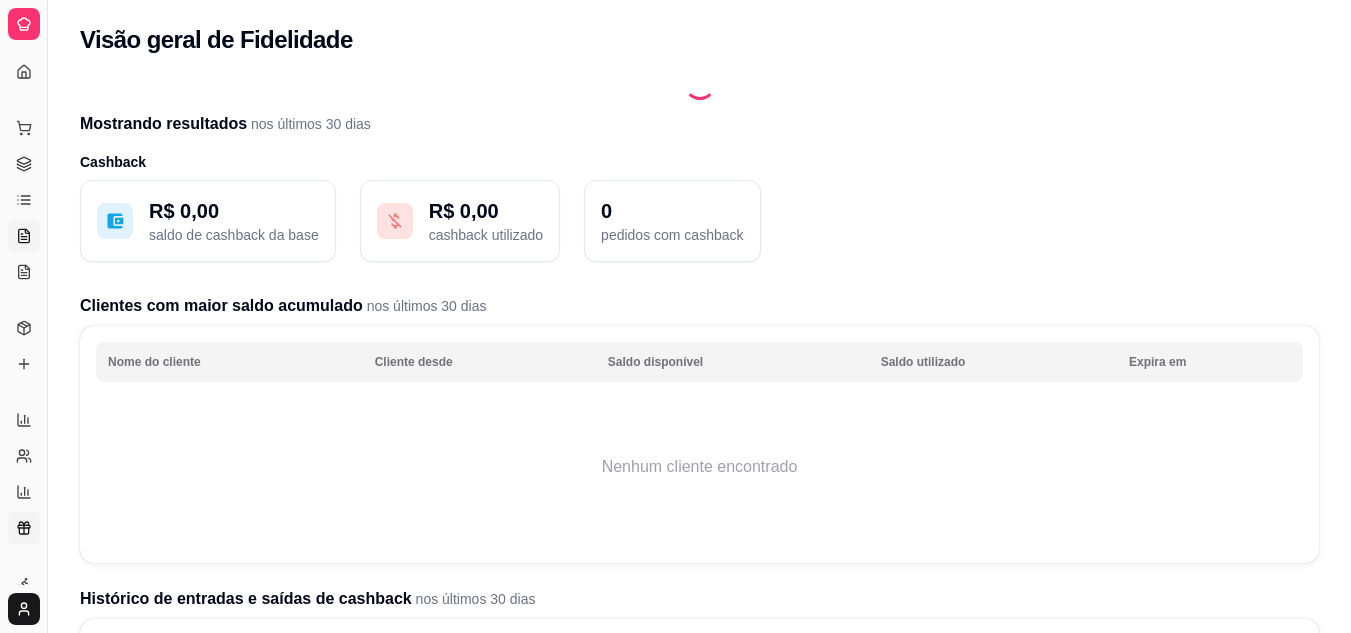 click on "Salão / Mesas" at bounding box center (24, 236) 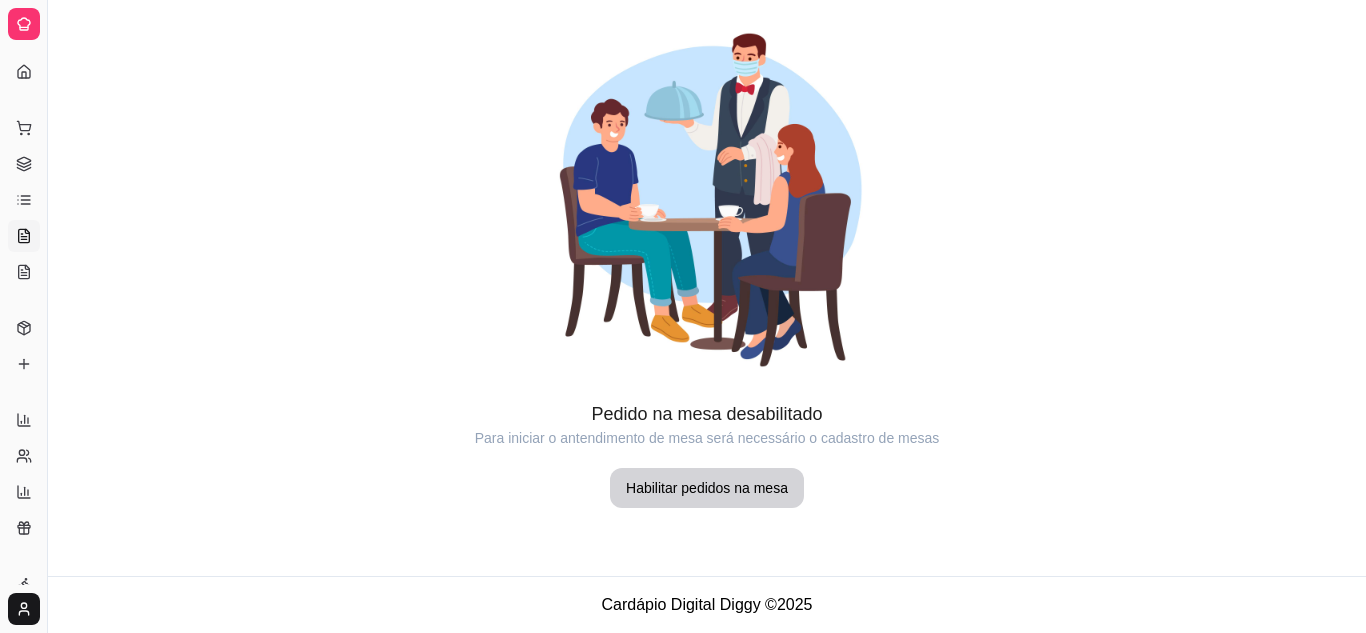 click on "Dia a dia" at bounding box center [23, 96] 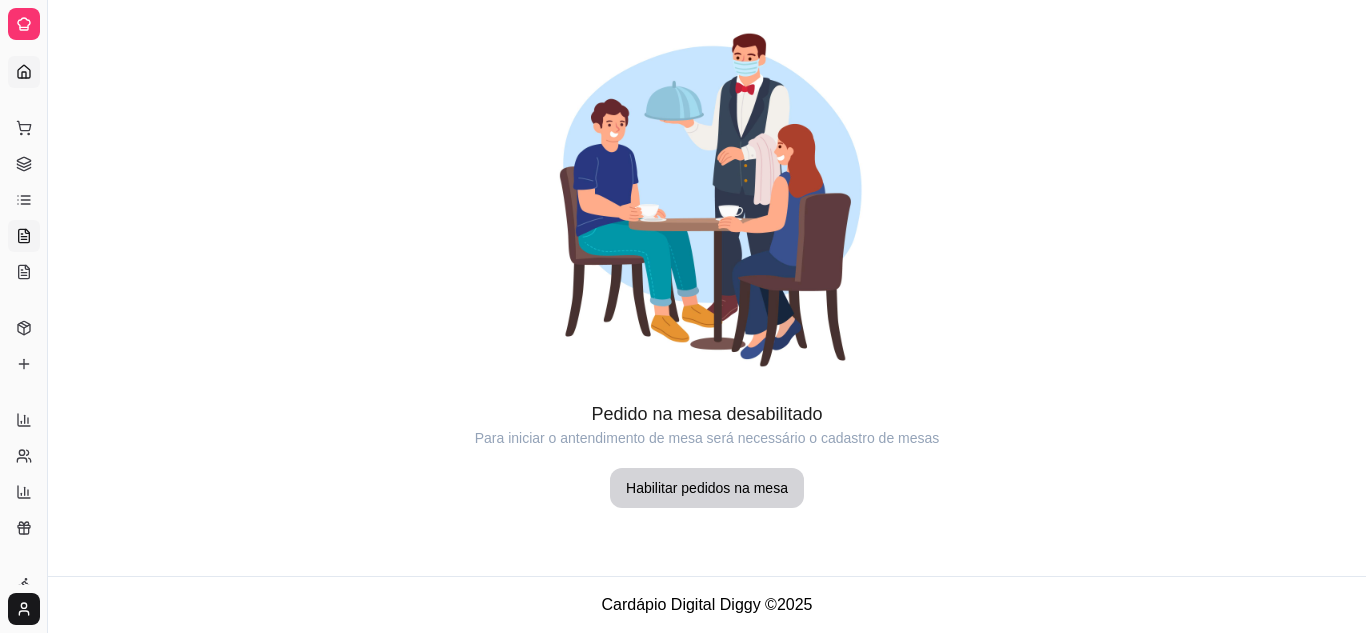 click on "Dashboard" at bounding box center [24, 72] 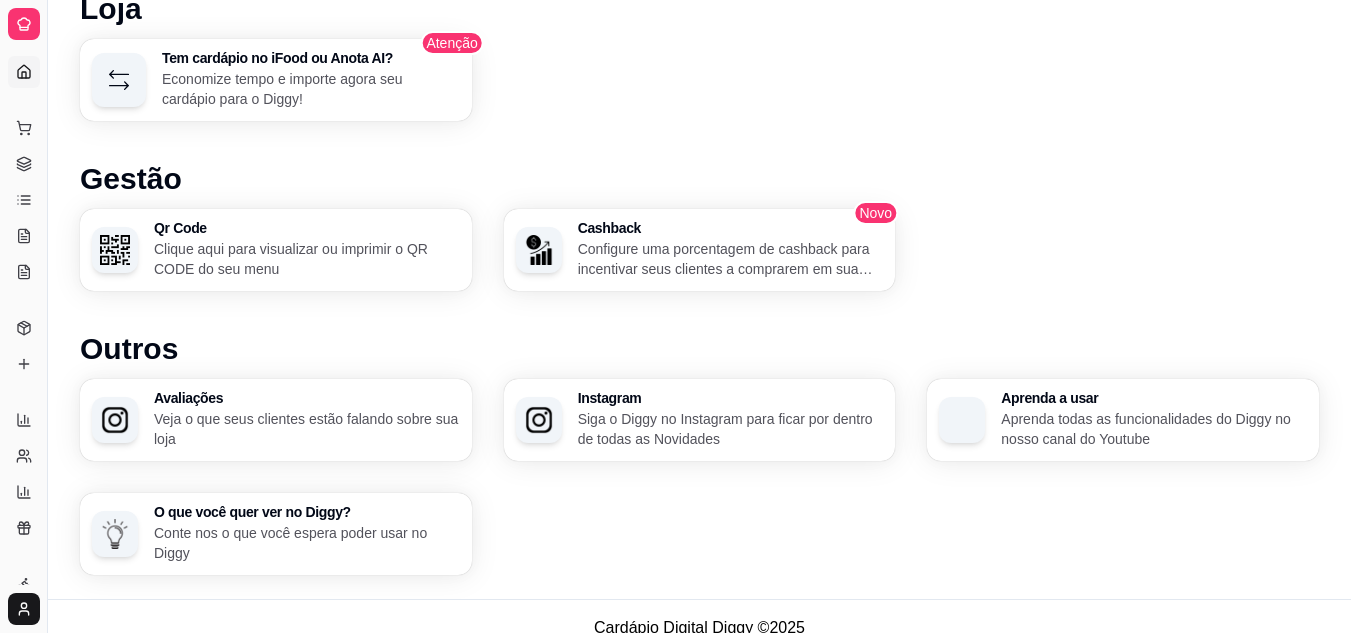scroll, scrollTop: 1148, scrollLeft: 0, axis: vertical 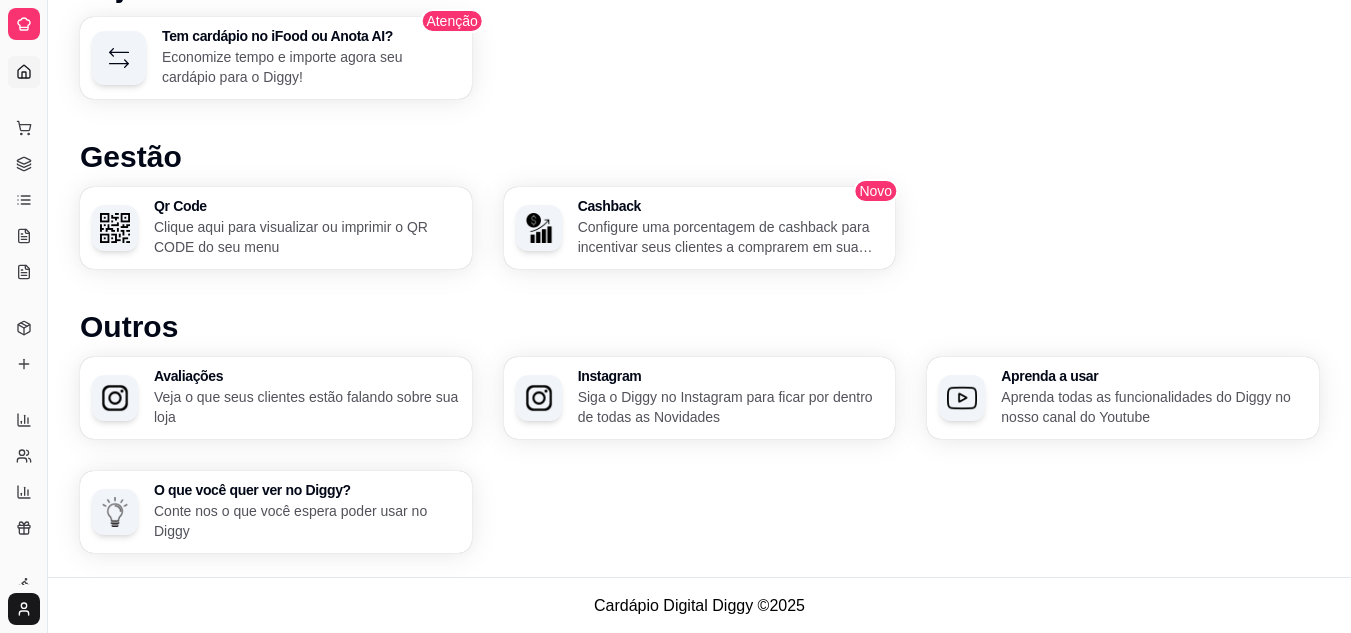 click 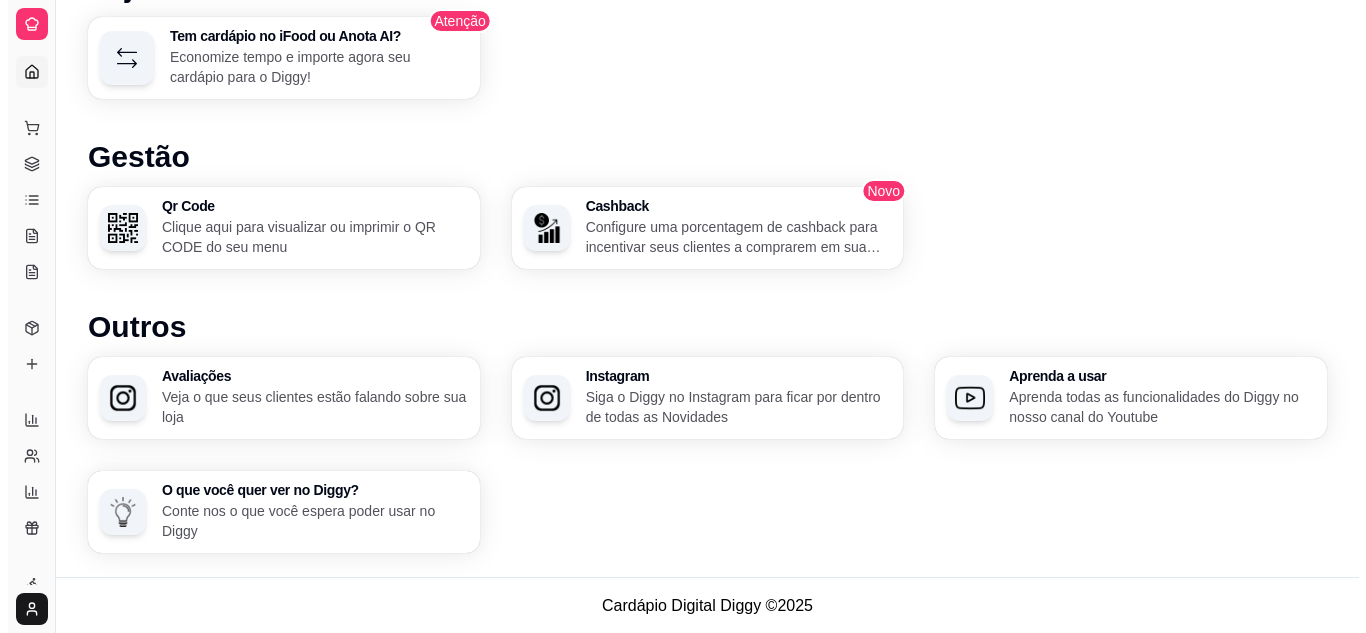 scroll, scrollTop: 0, scrollLeft: 0, axis: both 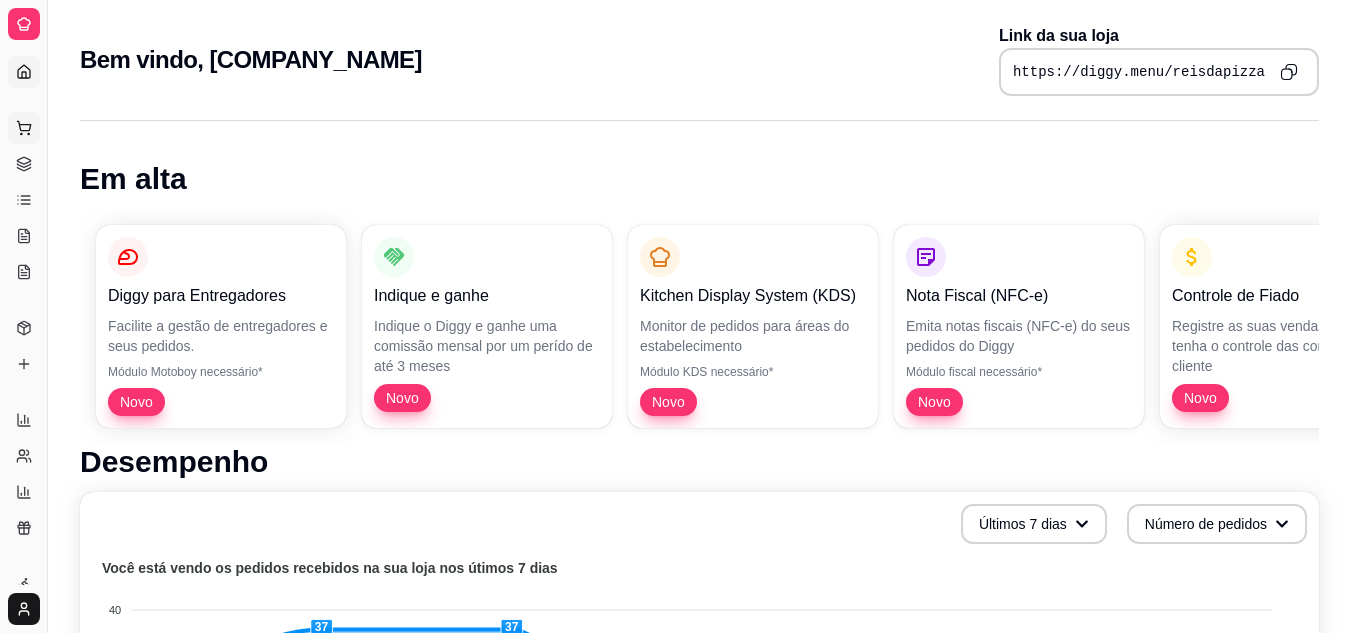 click 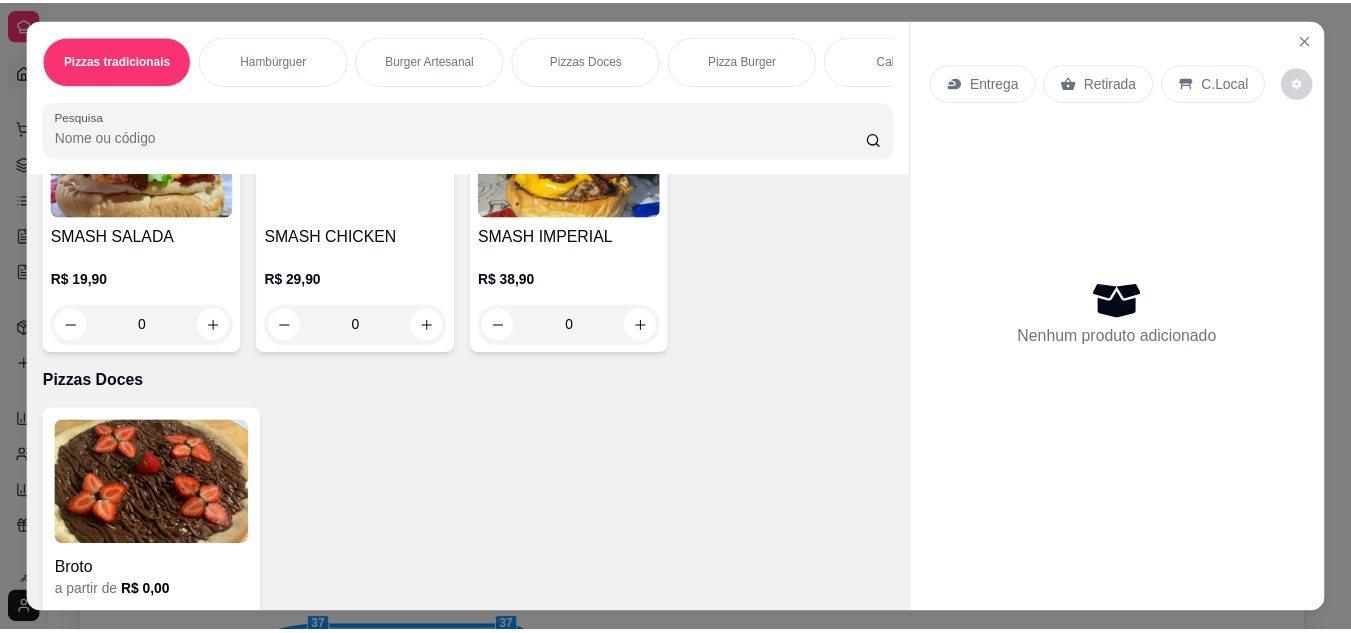 scroll, scrollTop: 1166, scrollLeft: 0, axis: vertical 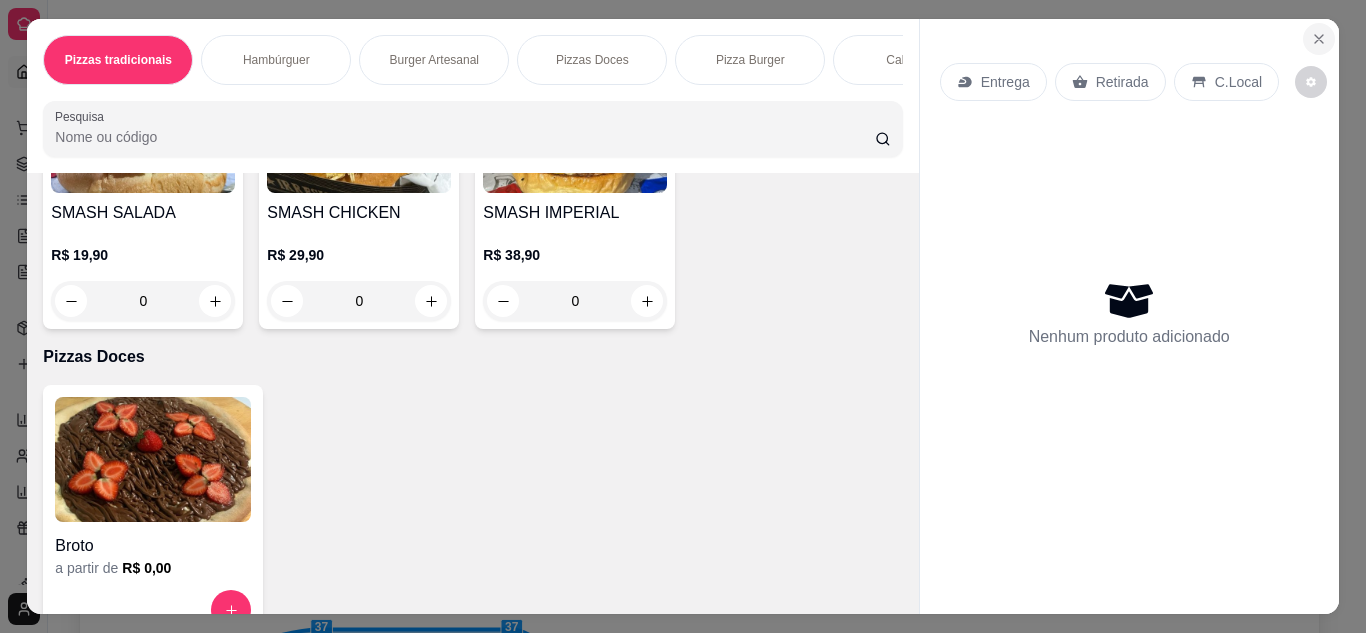 click at bounding box center [1319, 39] 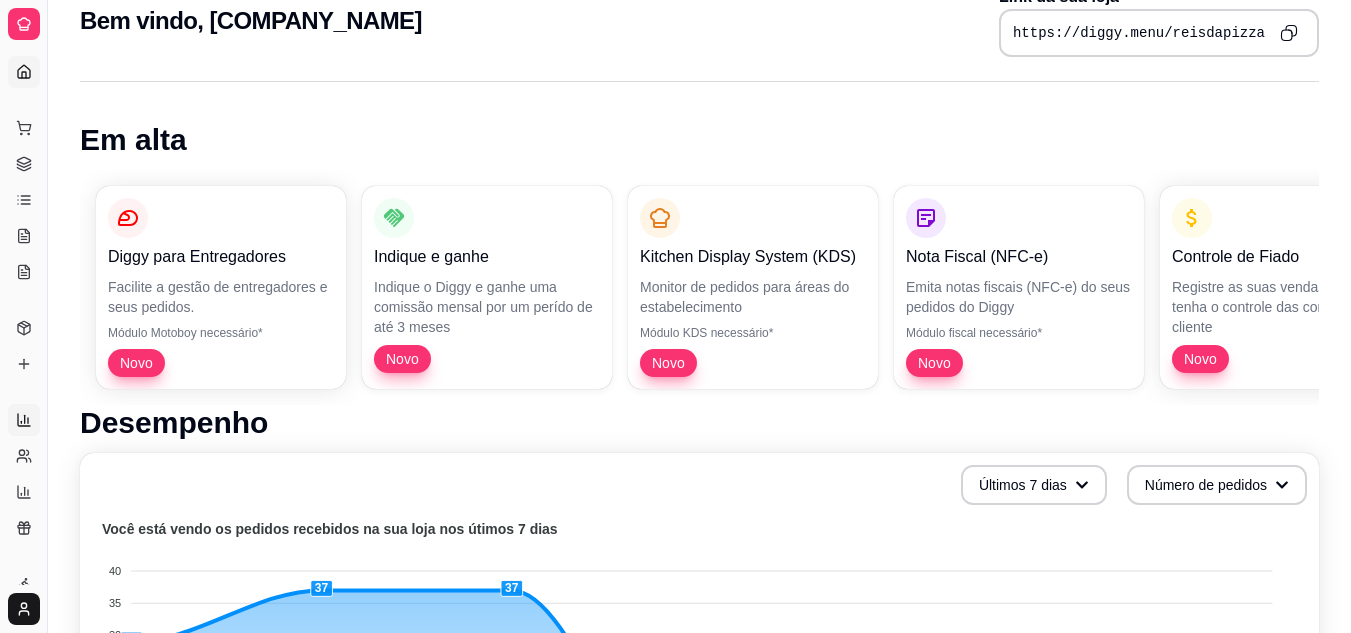 scroll, scrollTop: 41, scrollLeft: 0, axis: vertical 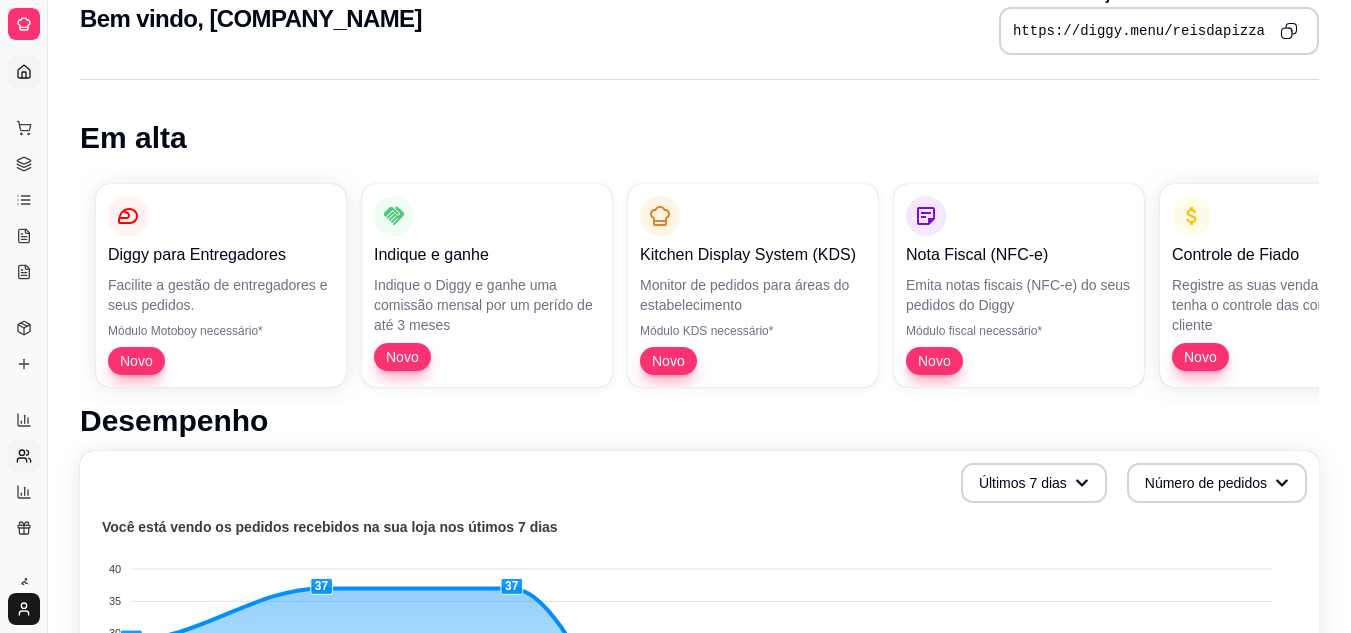 click 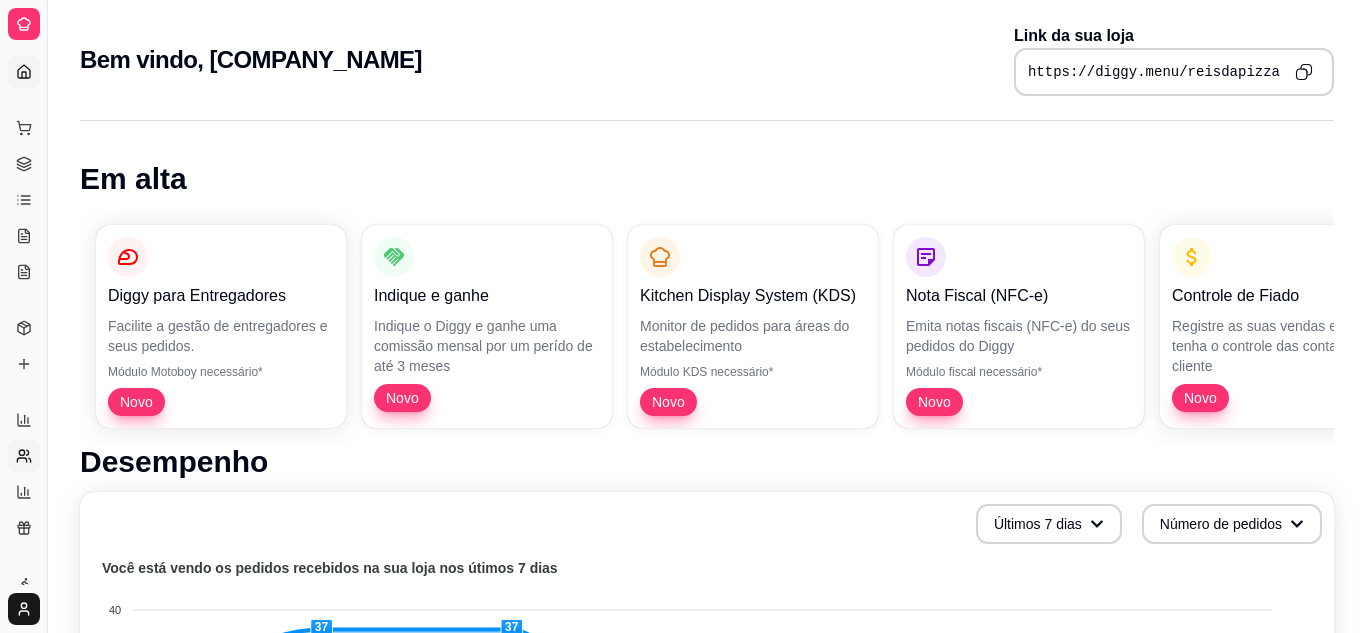 select on "30" 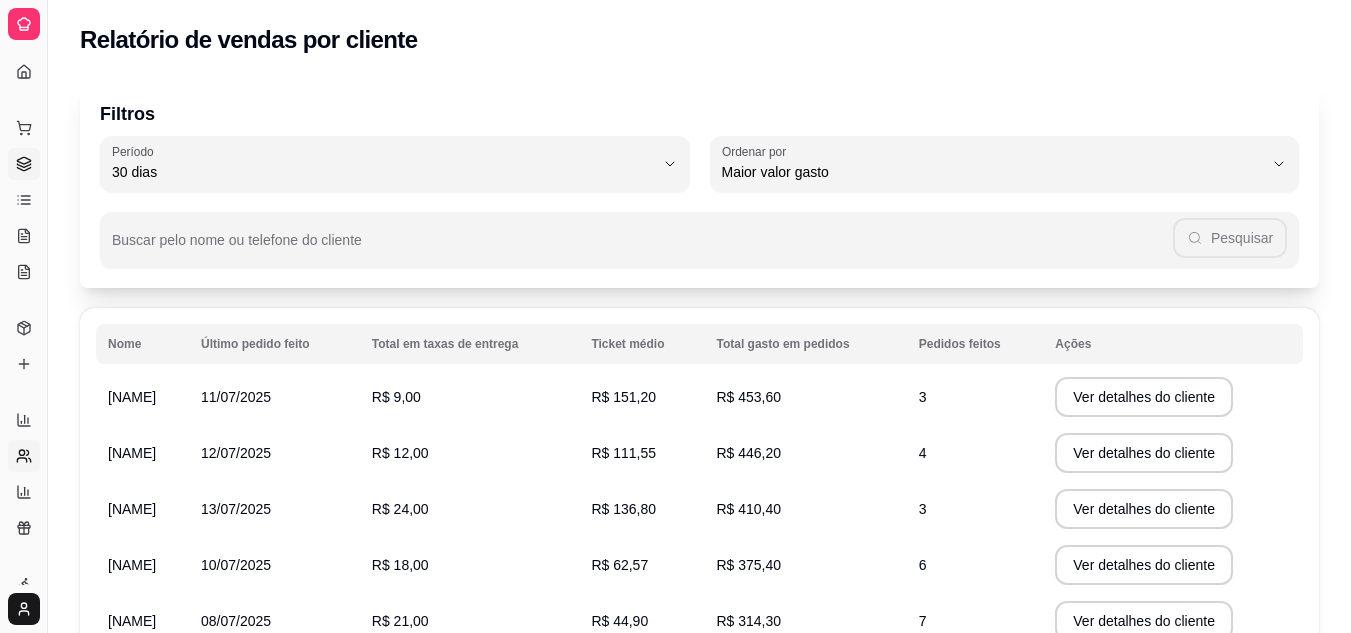 click 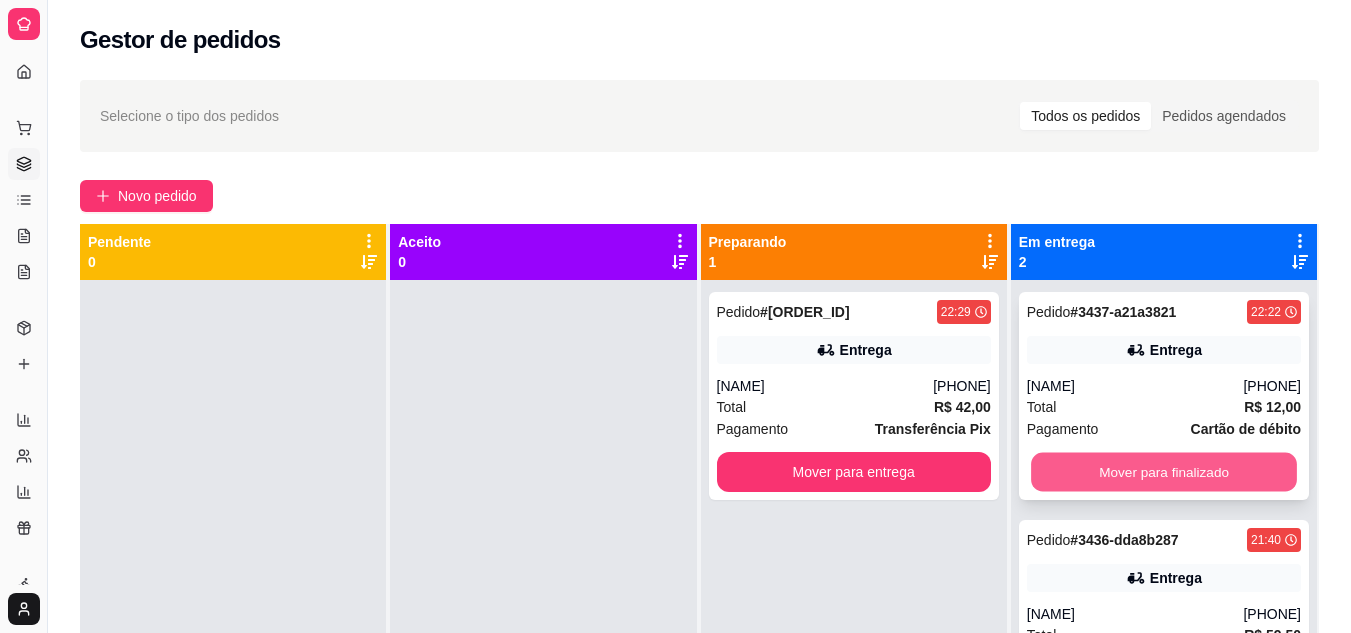 click on "Mover para finalizado" at bounding box center (1164, 472) 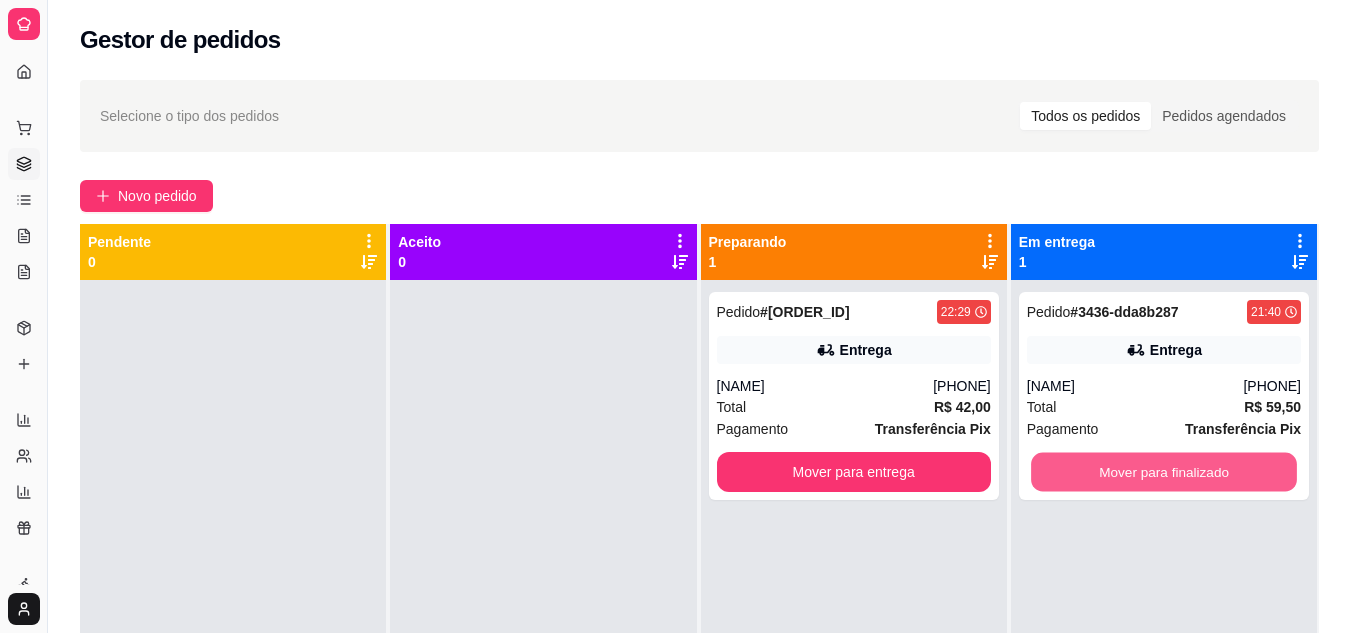 click on "Mover para finalizado" at bounding box center [1164, 472] 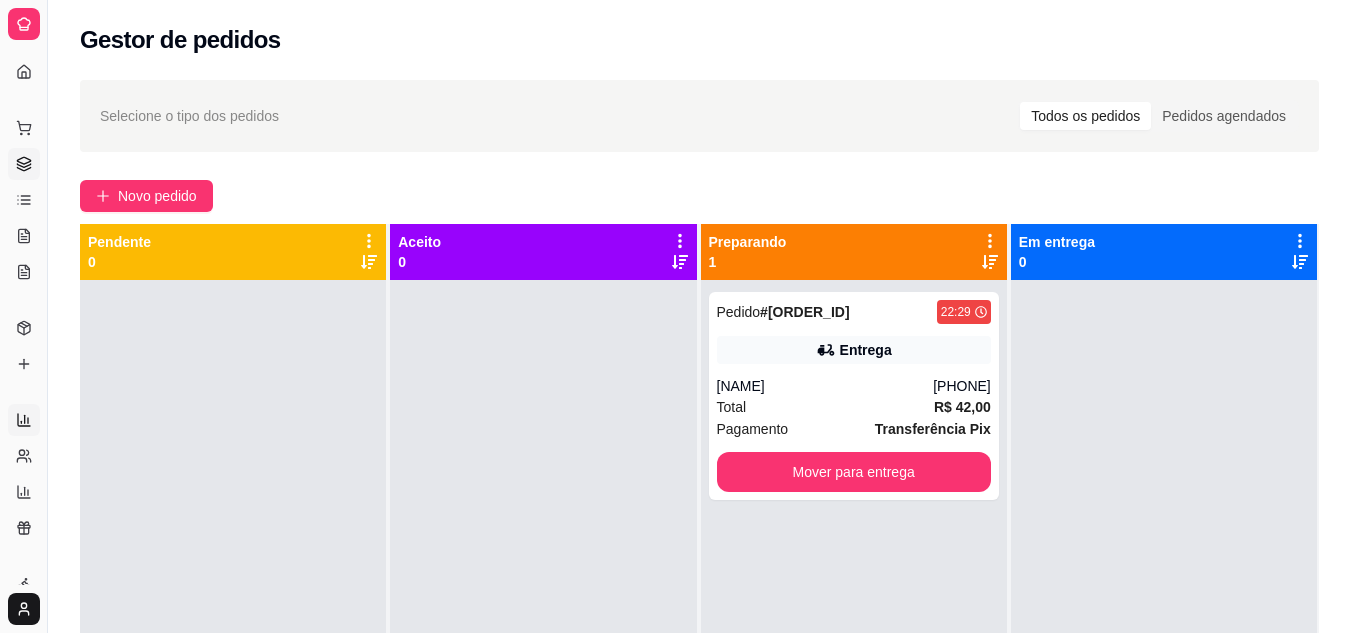 click 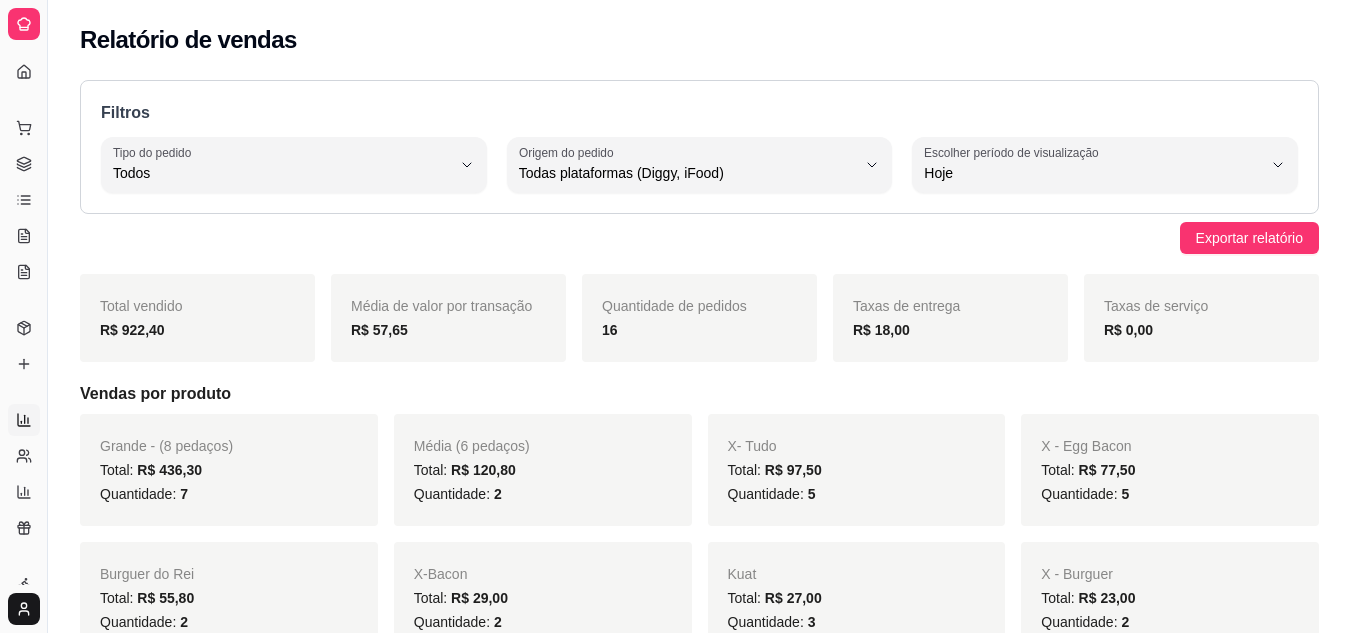 click on "Filtros ALL Tipo do pedido Todos Entrega Retirada Mesa Consumo local Tipo do pedido Todos ALL Origem do pedido Todas plataformas (Diggy, iFood) Diggy iFood Origem do pedido Todas plataformas (Diggy, iFood) 0 Escolher período de visualização Hoje Ontem  7 dias 15 dias 30 dias 45 dias Customizado Escolher período de visualização Hoje Exportar relatório Total vendido R$ 922,40 Média de valor por transação R$ 57,65 Quantidade de pedidos 16 Taxas de entrega R$ 18,00 Taxas de serviço R$ 0,00 Vendas por produto Grande - (8 pedaços) Total:   R$ 436,30 Quantidade:   7 Média (6 pedaços) Total:   R$ 120,80 Quantidade:   2 X- Tudo  Total:   R$ 97,50 Quantidade:   5 X - Egg Bacon Total:   R$ 77,50 Quantidade:   5 Burguer do Rei  Total:   R$ 55,80 Quantidade:   2 X-Bacon Total:   R$ 29,00 Quantidade:   2 Kuat  Total:   R$ 27,00 Quantidade:   3 X - Burguer  Total:   R$ 23,00 Quantidade:   2 Coca-cola  Total:   R$ 14,00 Quantidade:   1  X-egg Total:   R$ 13,50 Quantidade:   1 X-Salada  Total:" at bounding box center (699, 1468) 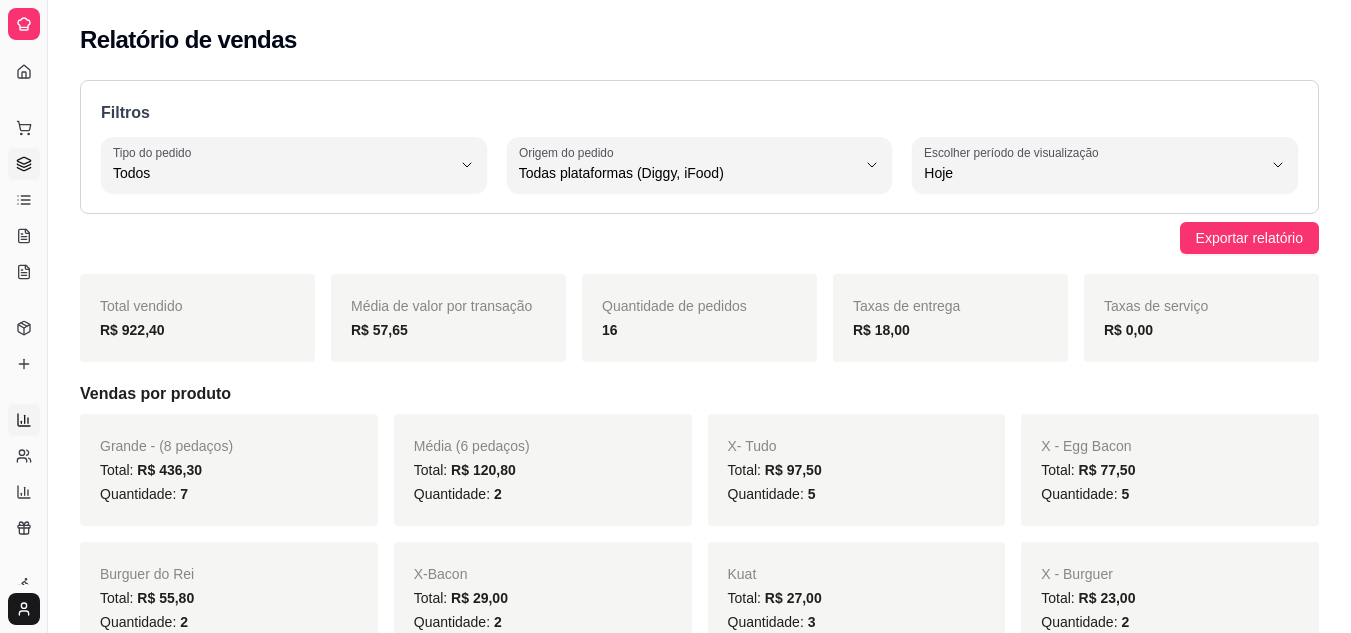 click 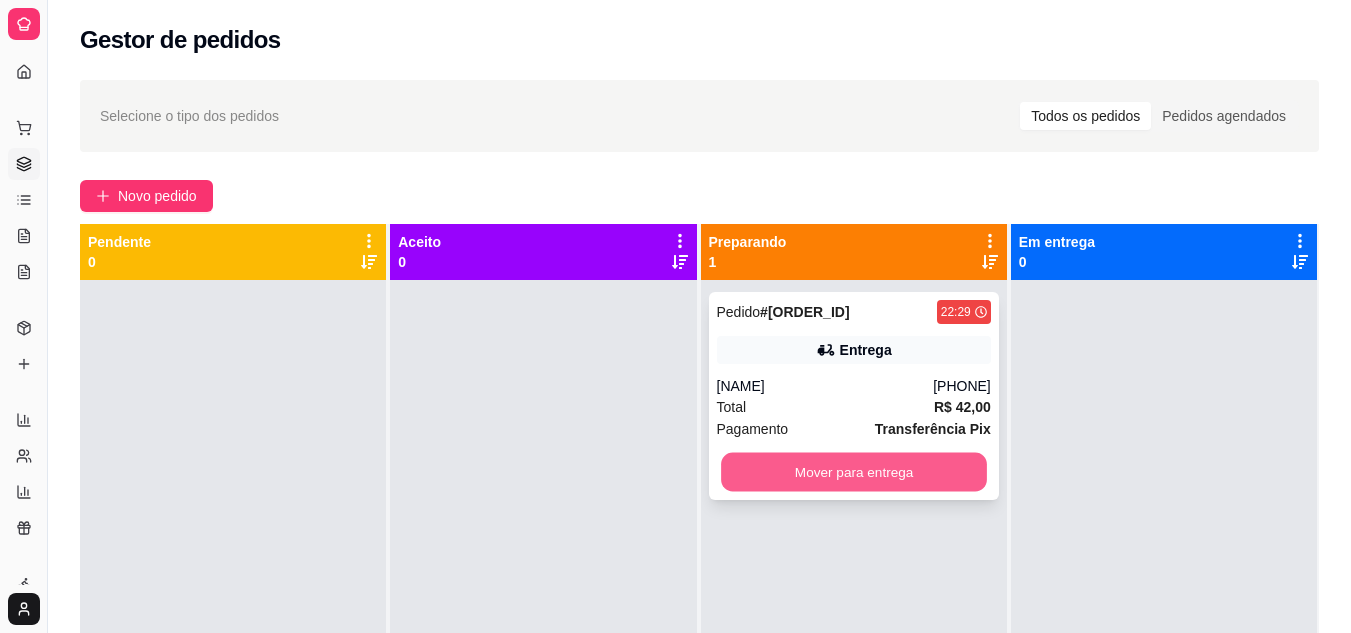click on "Mover para entrega" at bounding box center (854, 472) 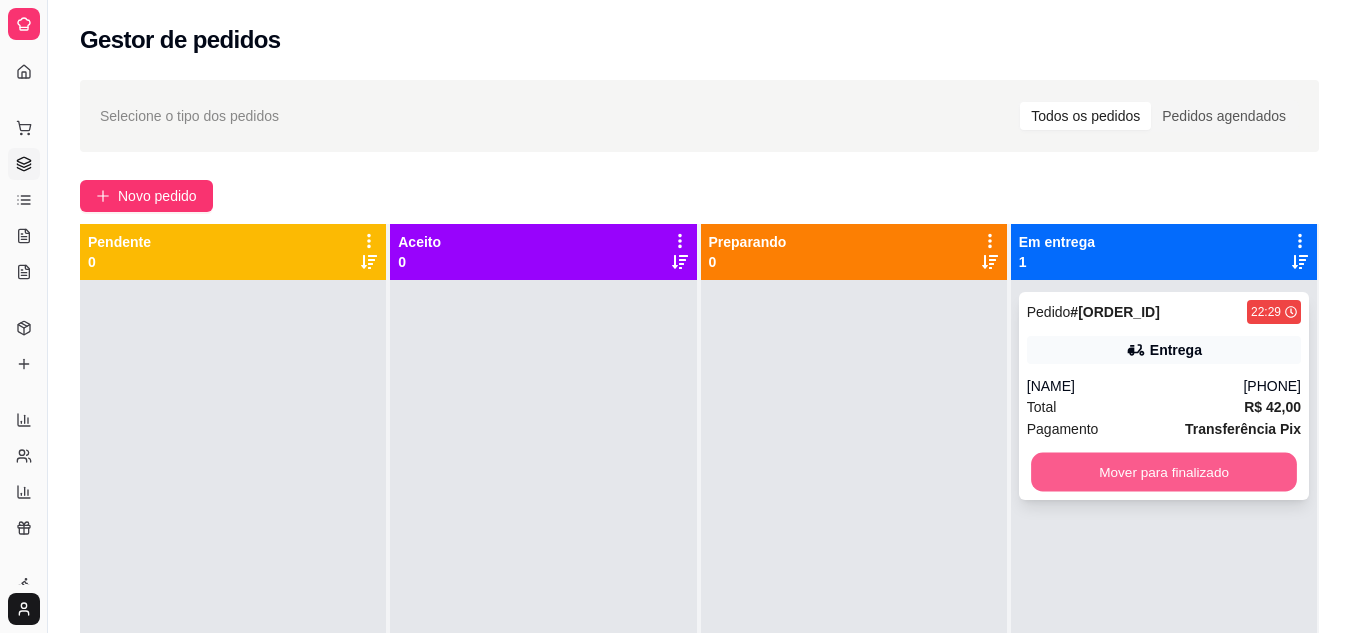 click on "Mover para finalizado" at bounding box center [1164, 472] 